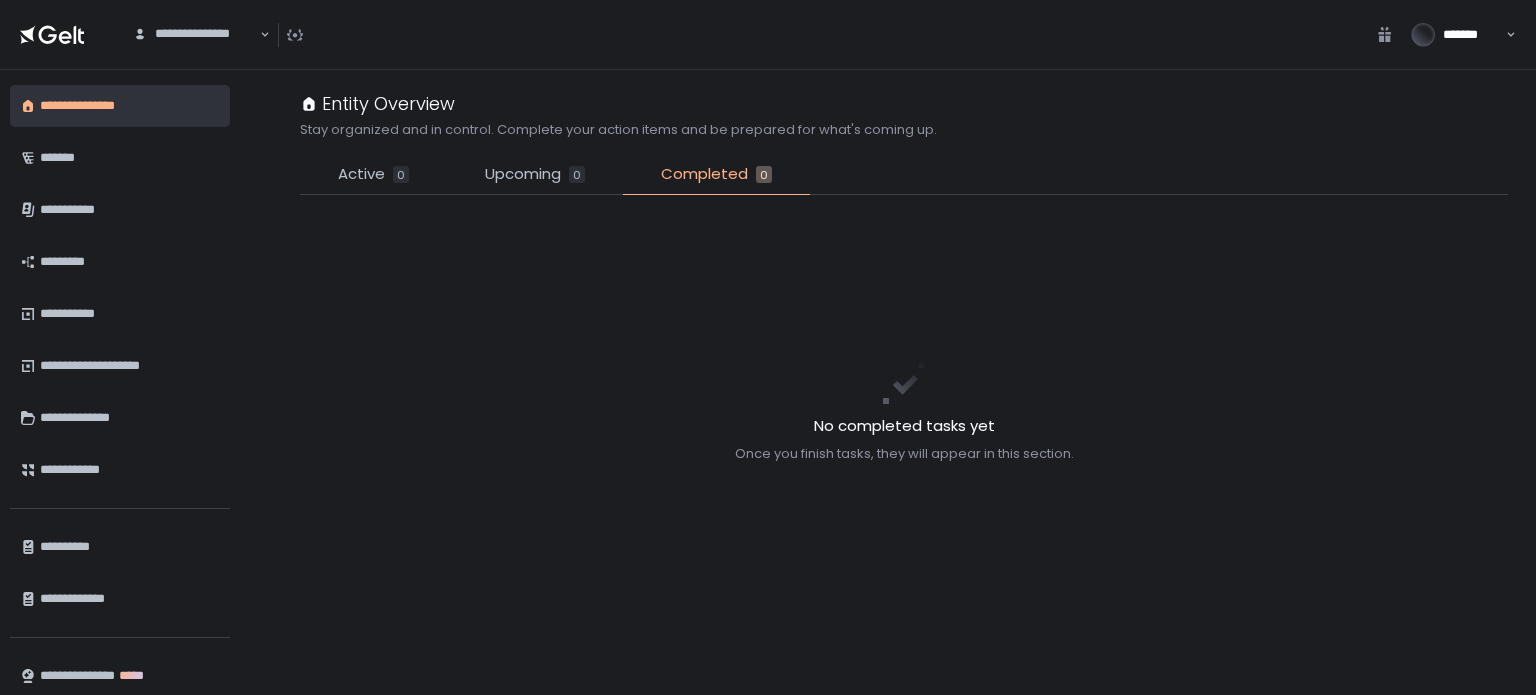scroll, scrollTop: 0, scrollLeft: 0, axis: both 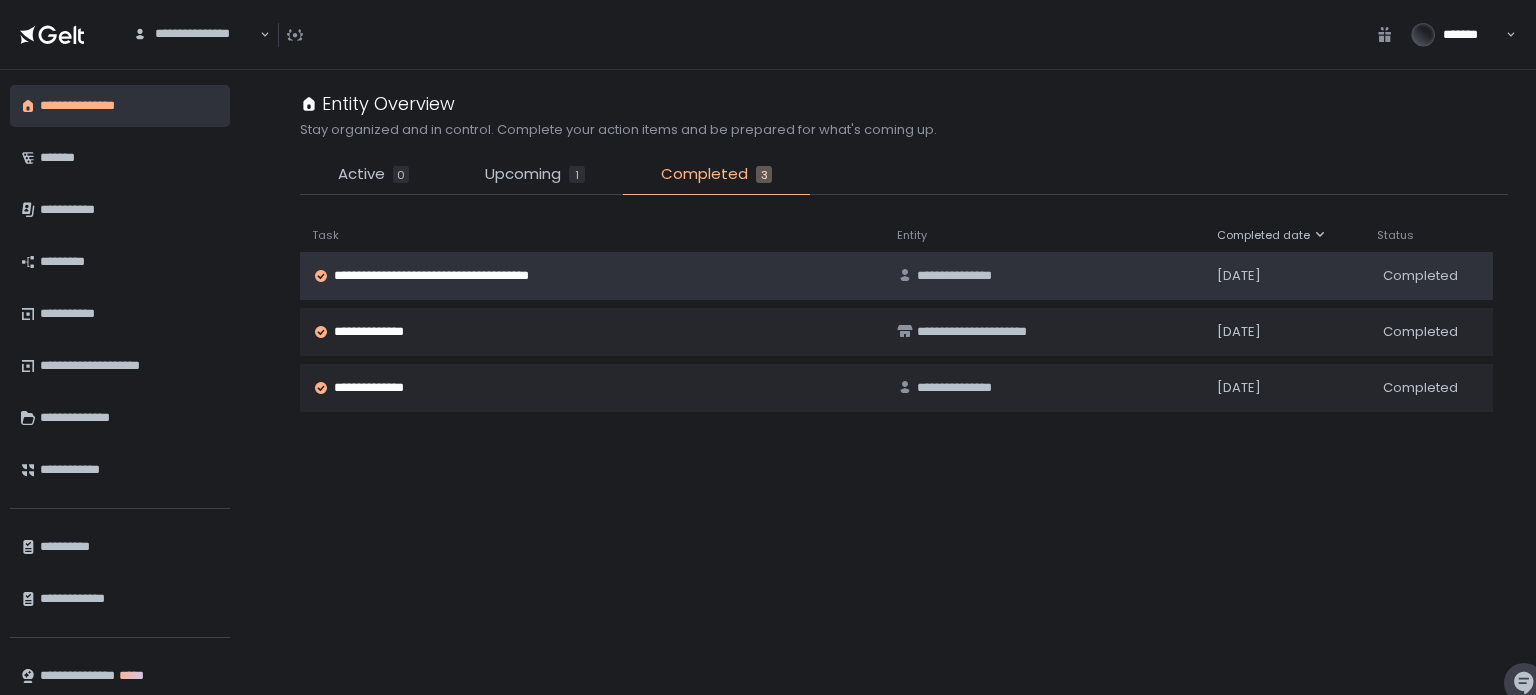 click on "**********" at bounding box center (456, 276) 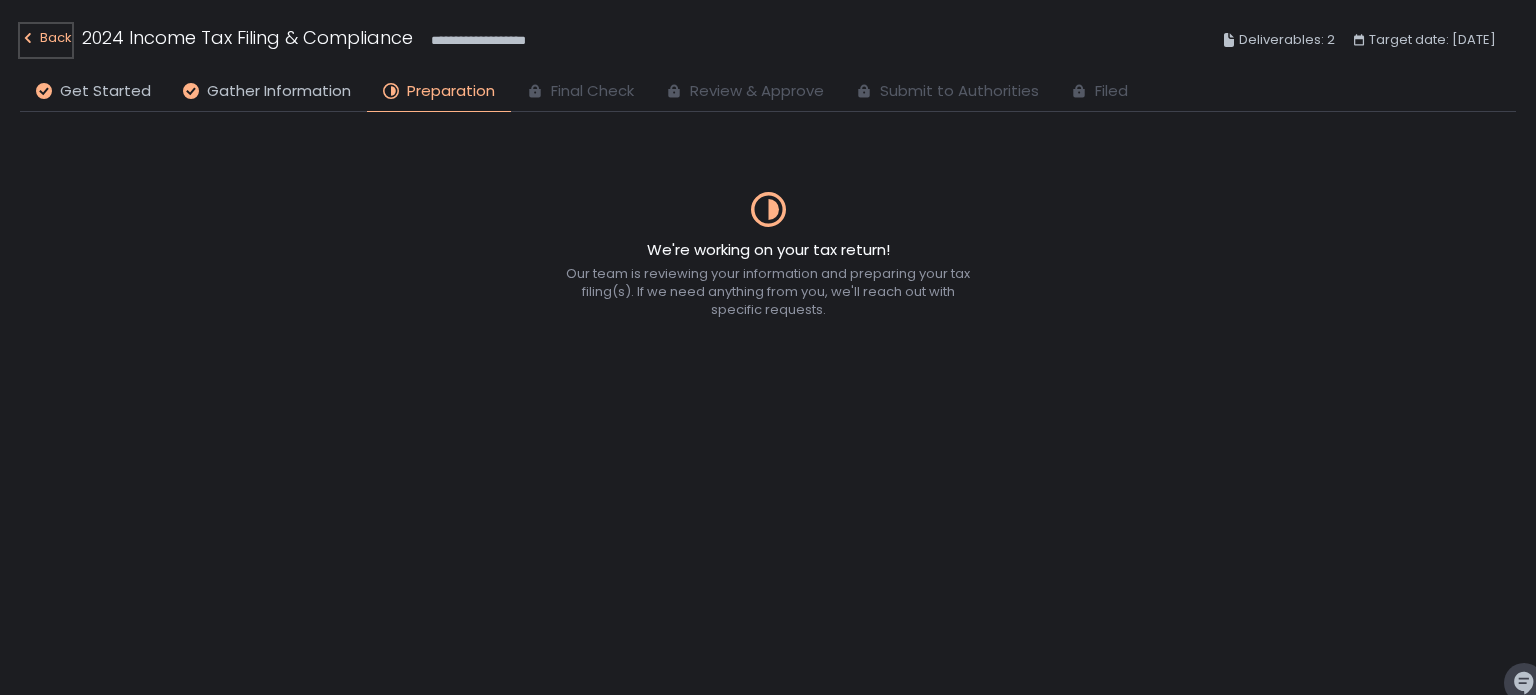 click on "Back" 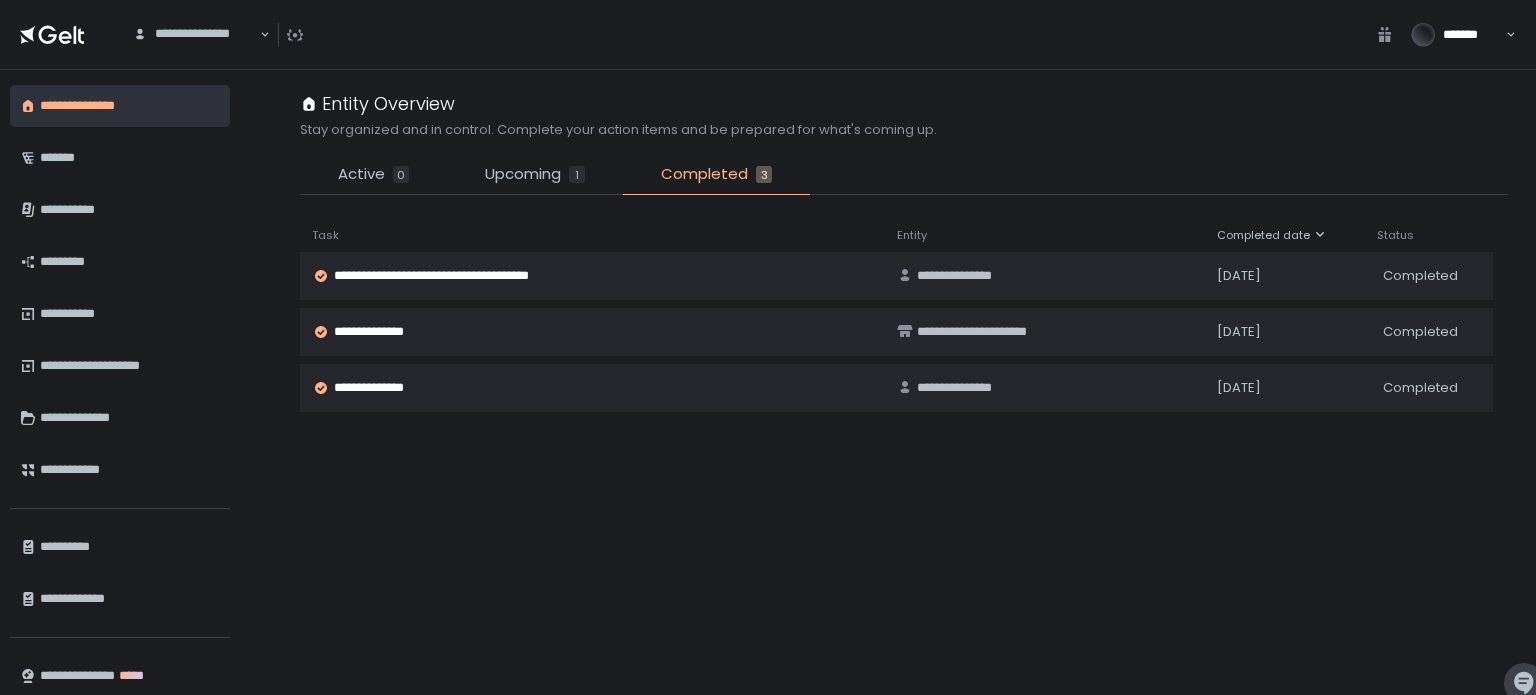 click on "*******" at bounding box center (1451, 35) 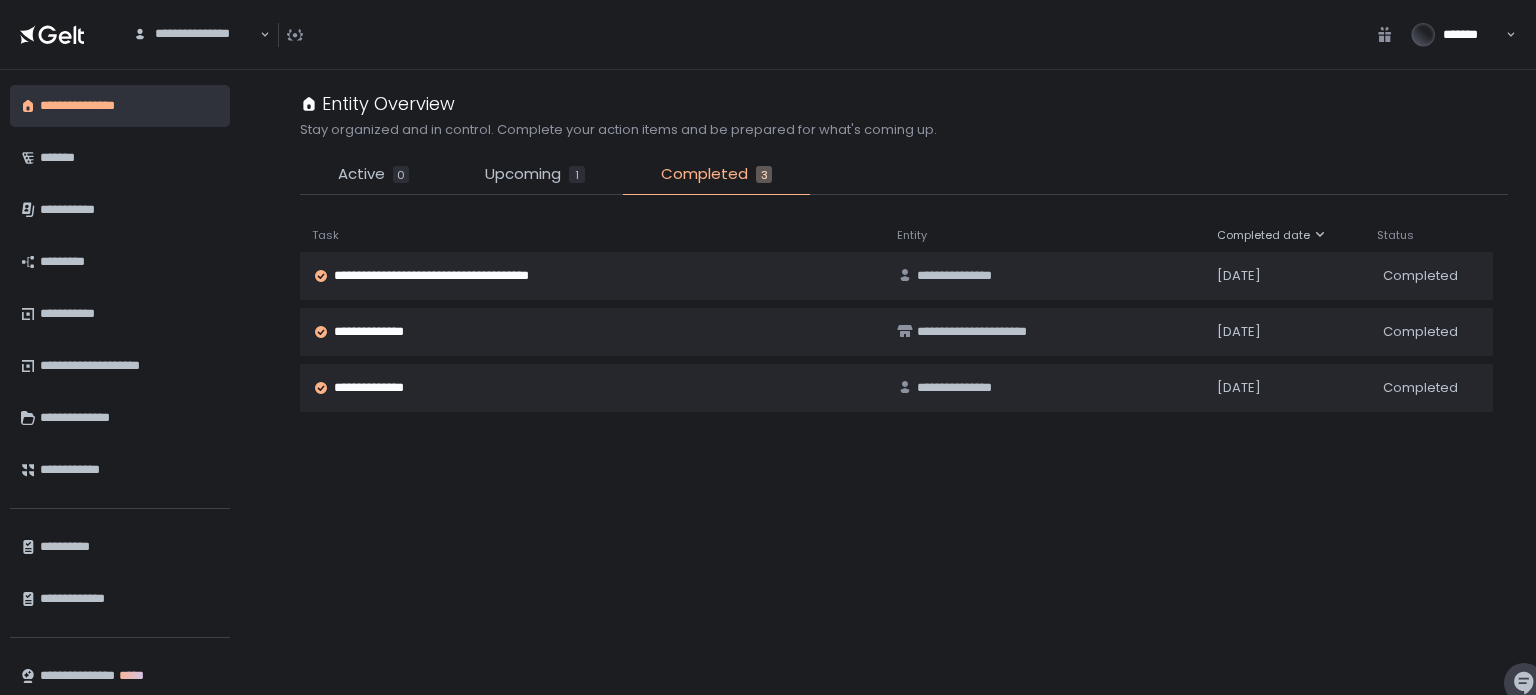 click on "**********" at bounding box center (904, 435) 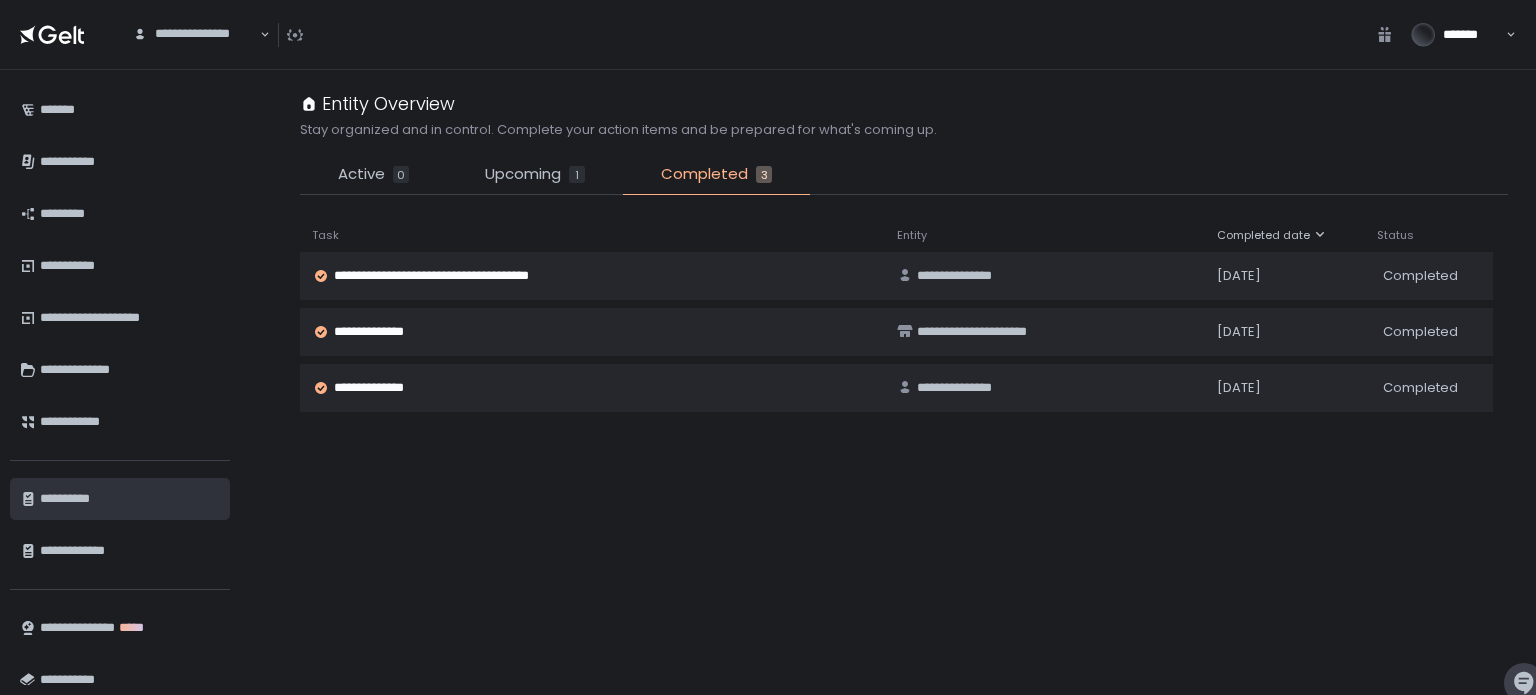 scroll, scrollTop: 68, scrollLeft: 0, axis: vertical 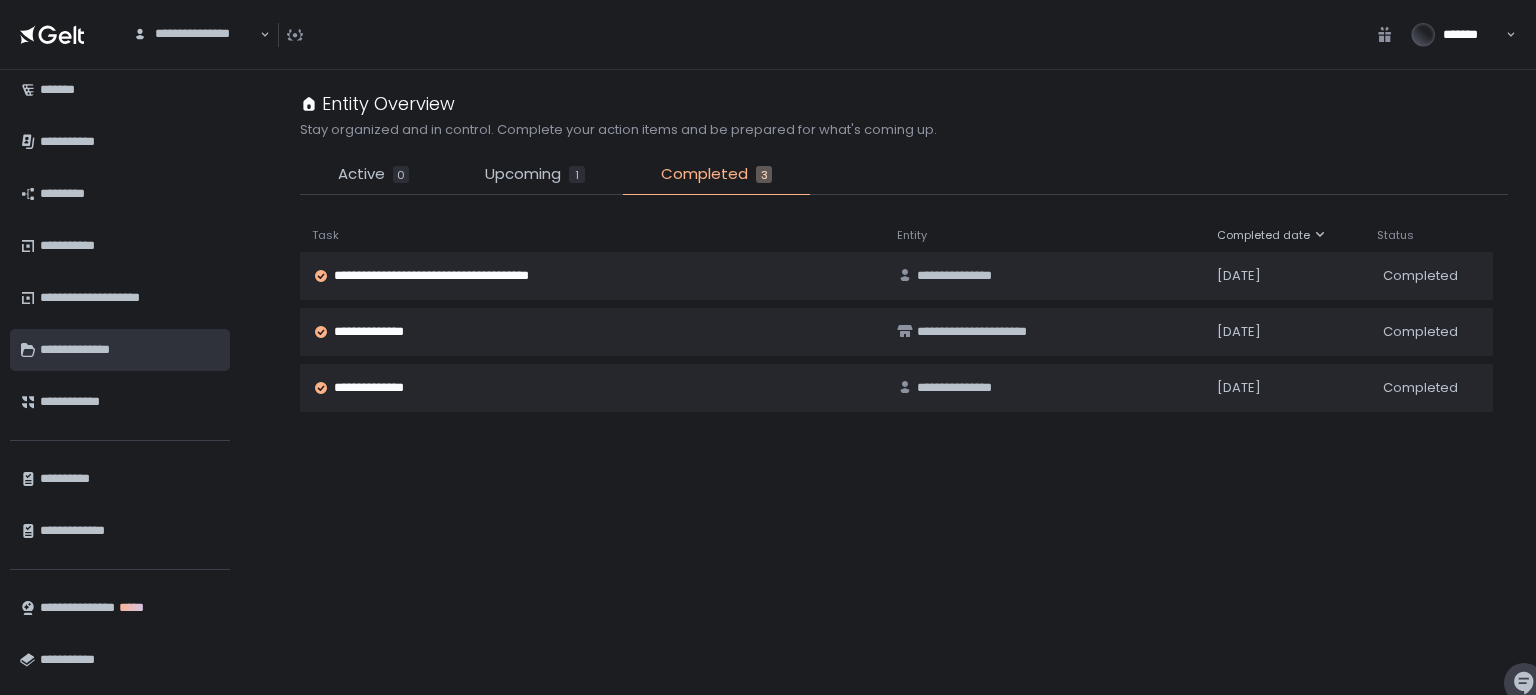 click on "**********" at bounding box center (127, 350) 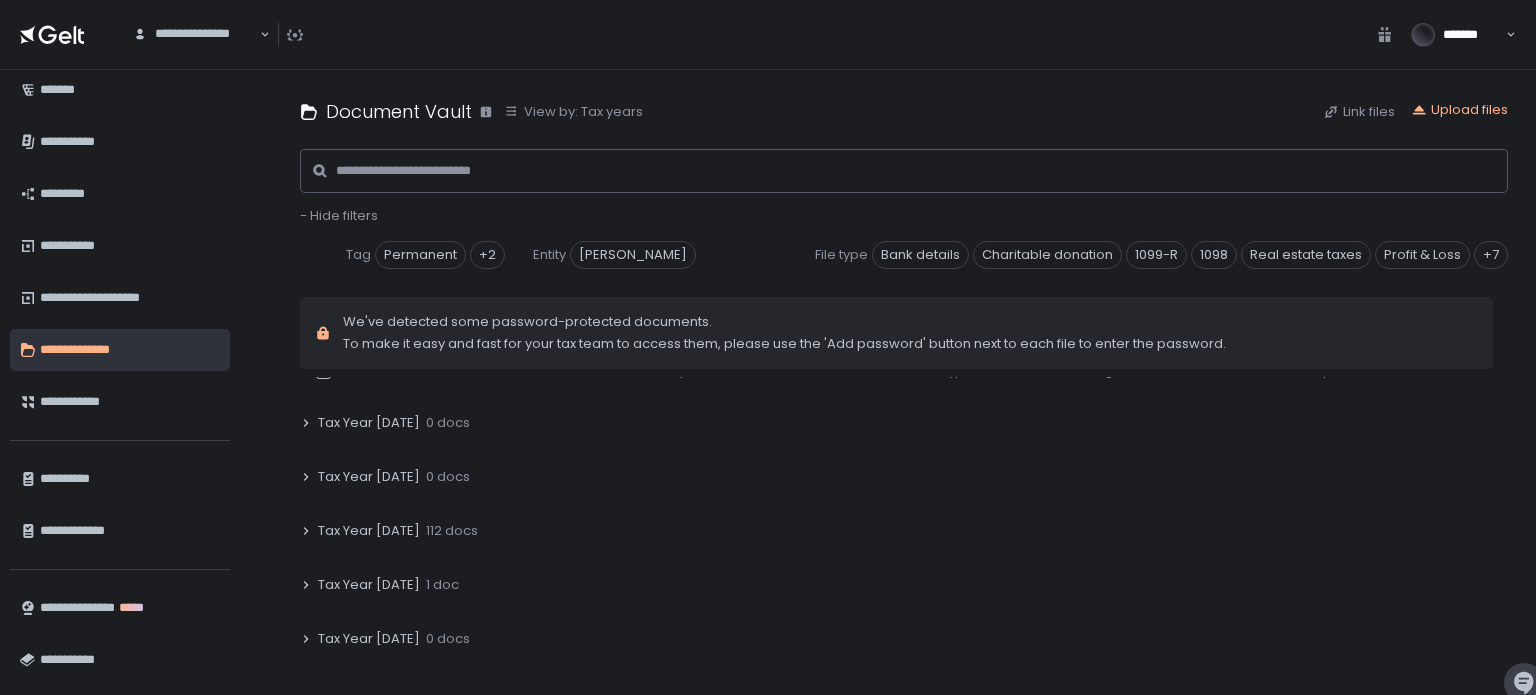 scroll, scrollTop: 0, scrollLeft: 0, axis: both 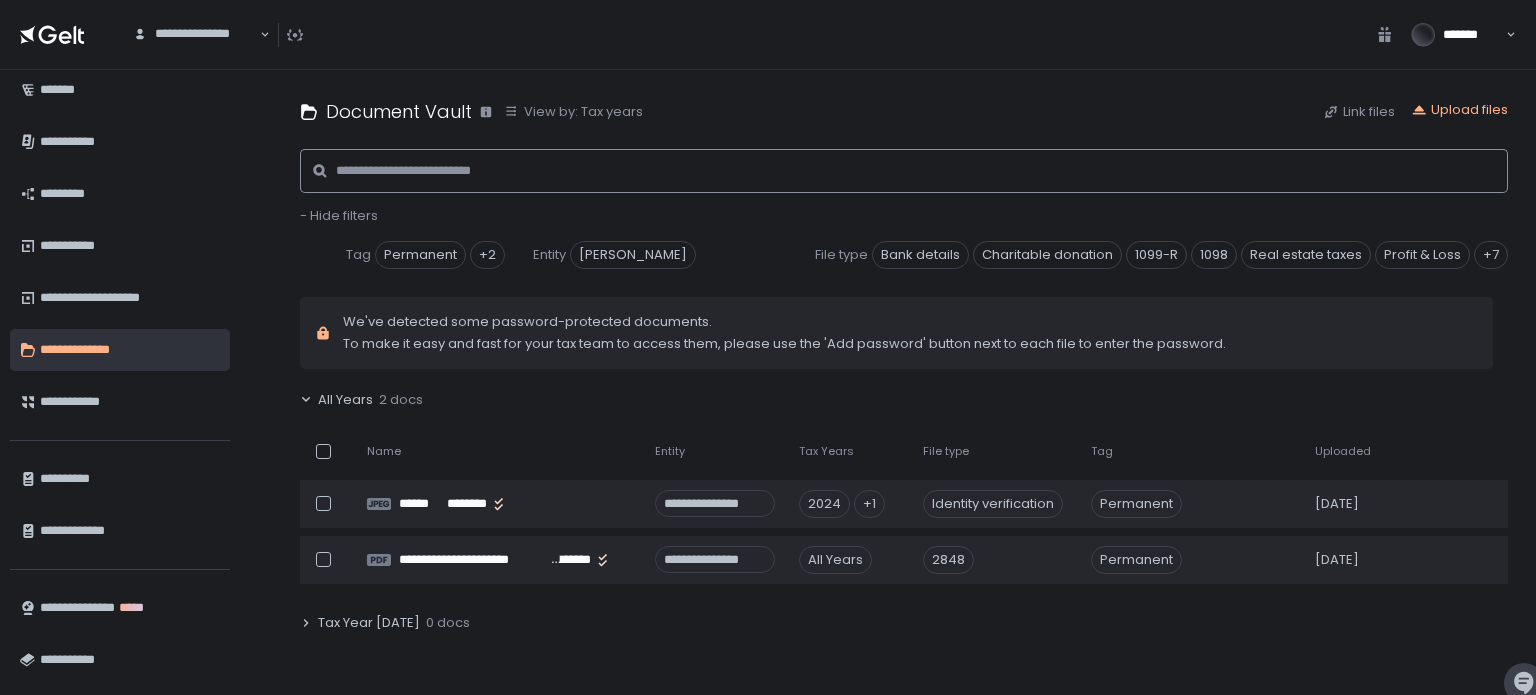 click 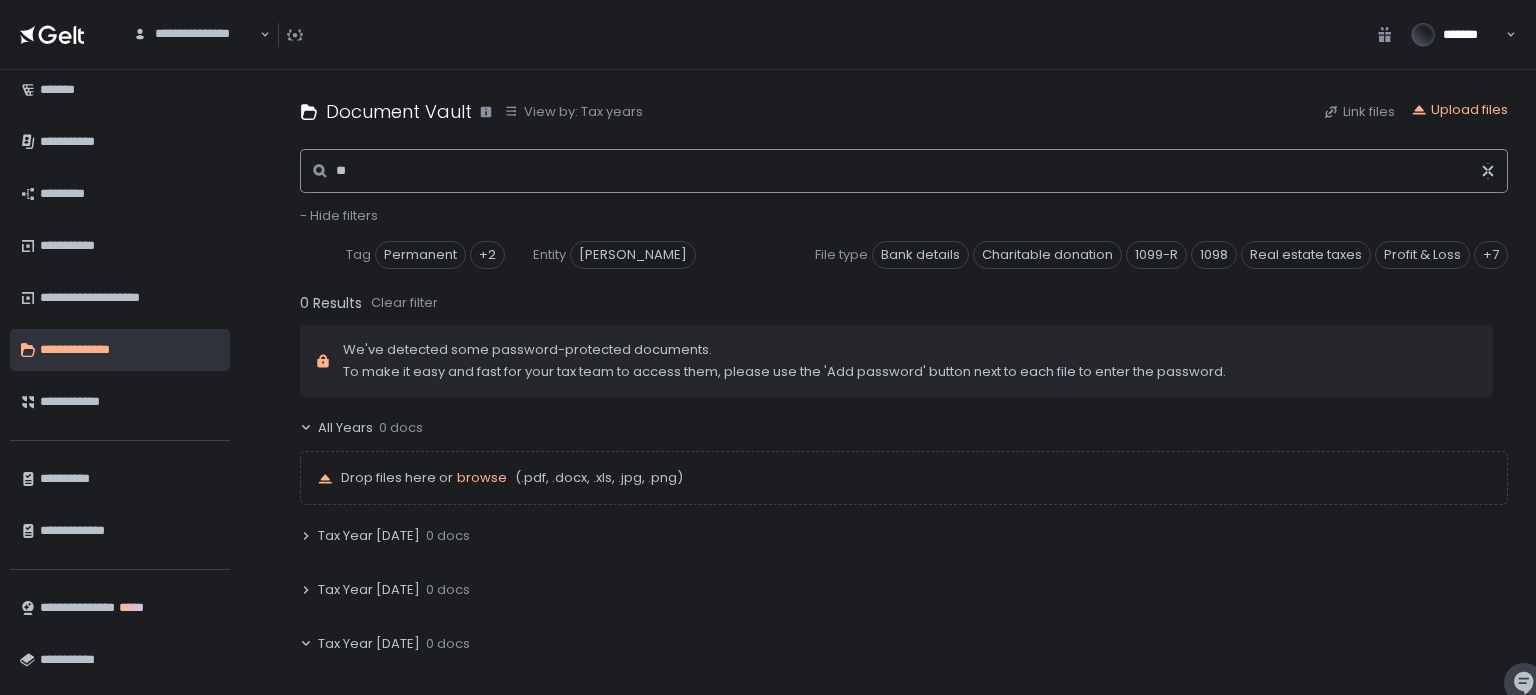 type on "***" 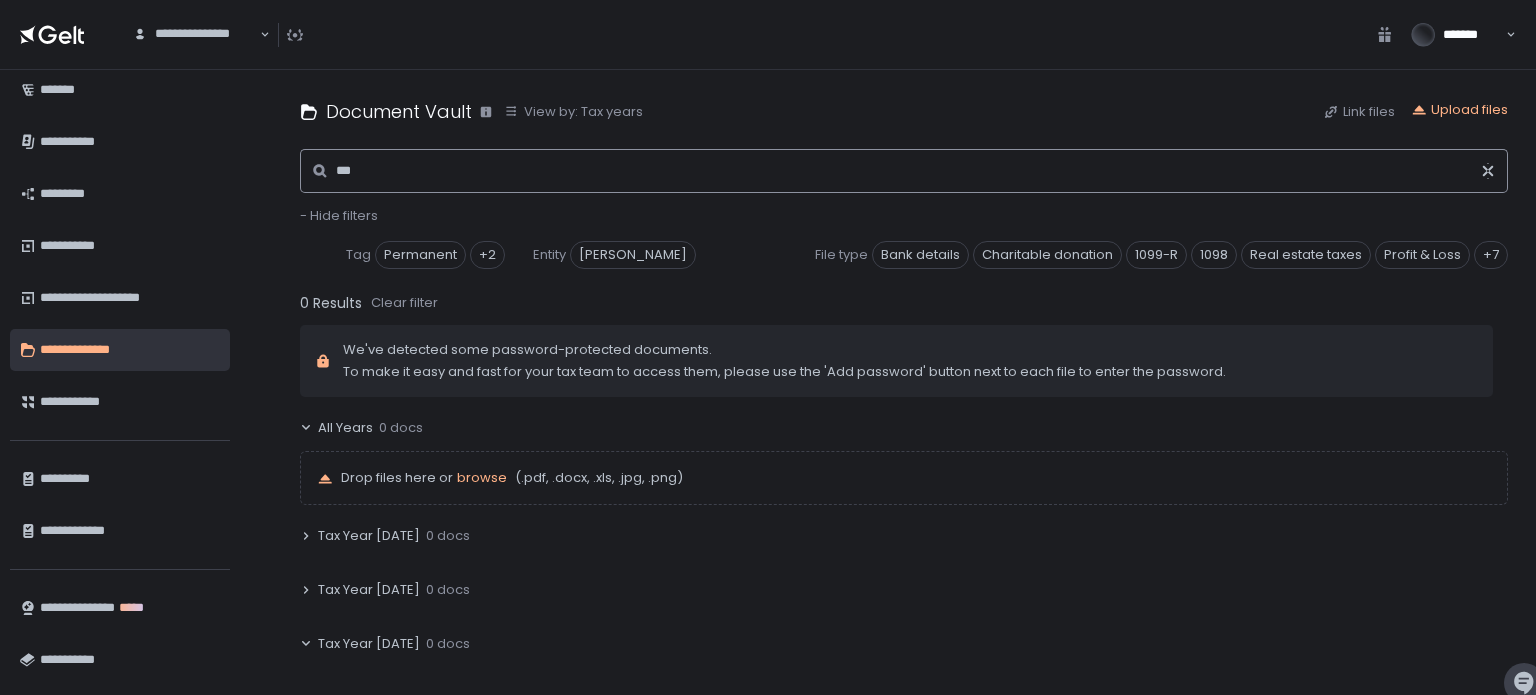 drag, startPoint x: 368, startPoint y: 167, endPoint x: 325, endPoint y: 176, distance: 43.931767 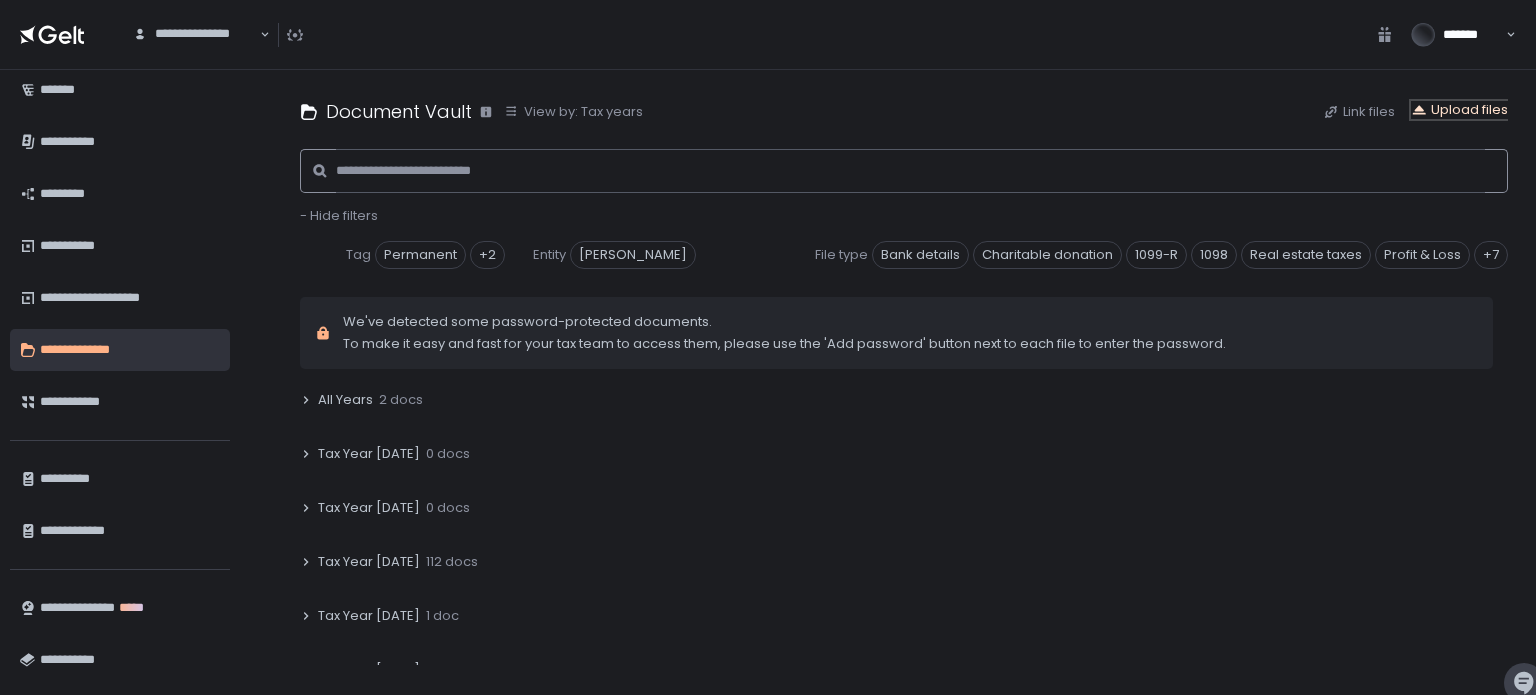 click on "Upload files" 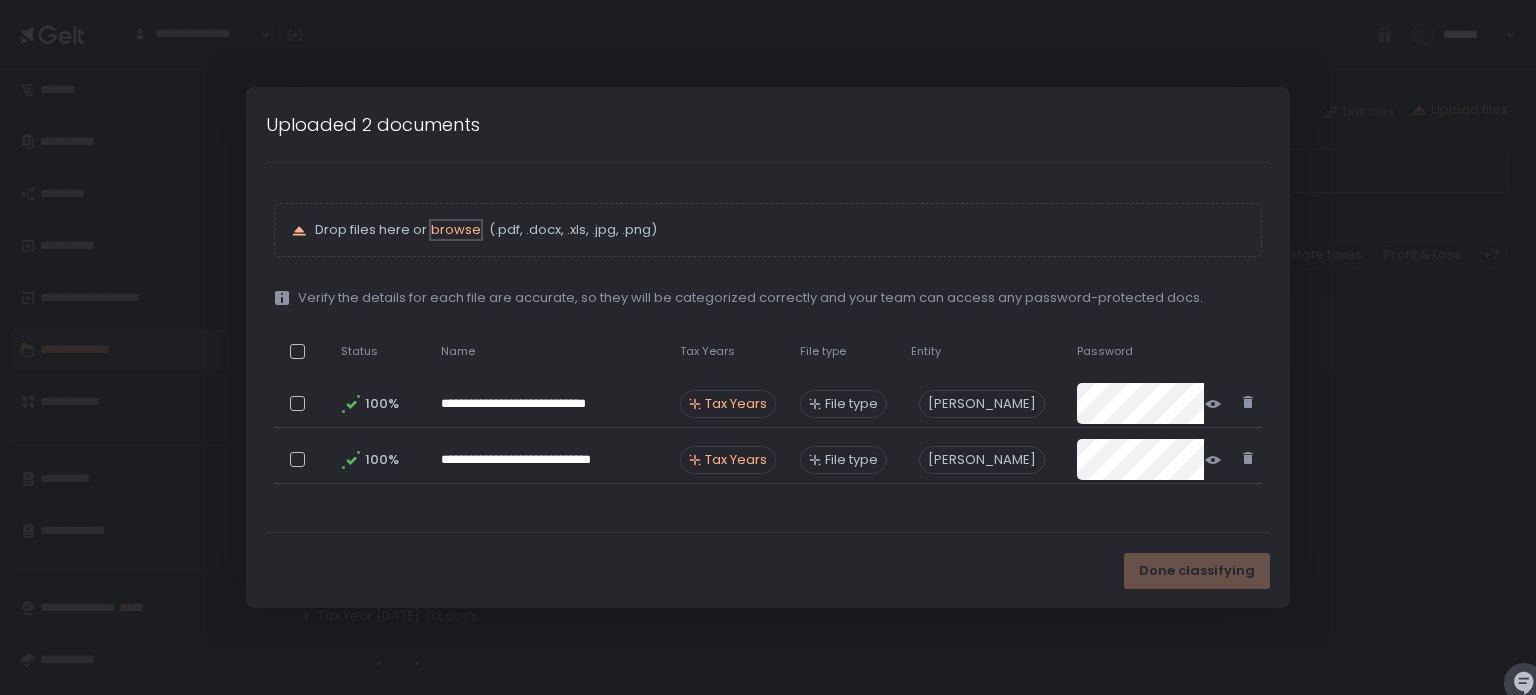 click on "browse" 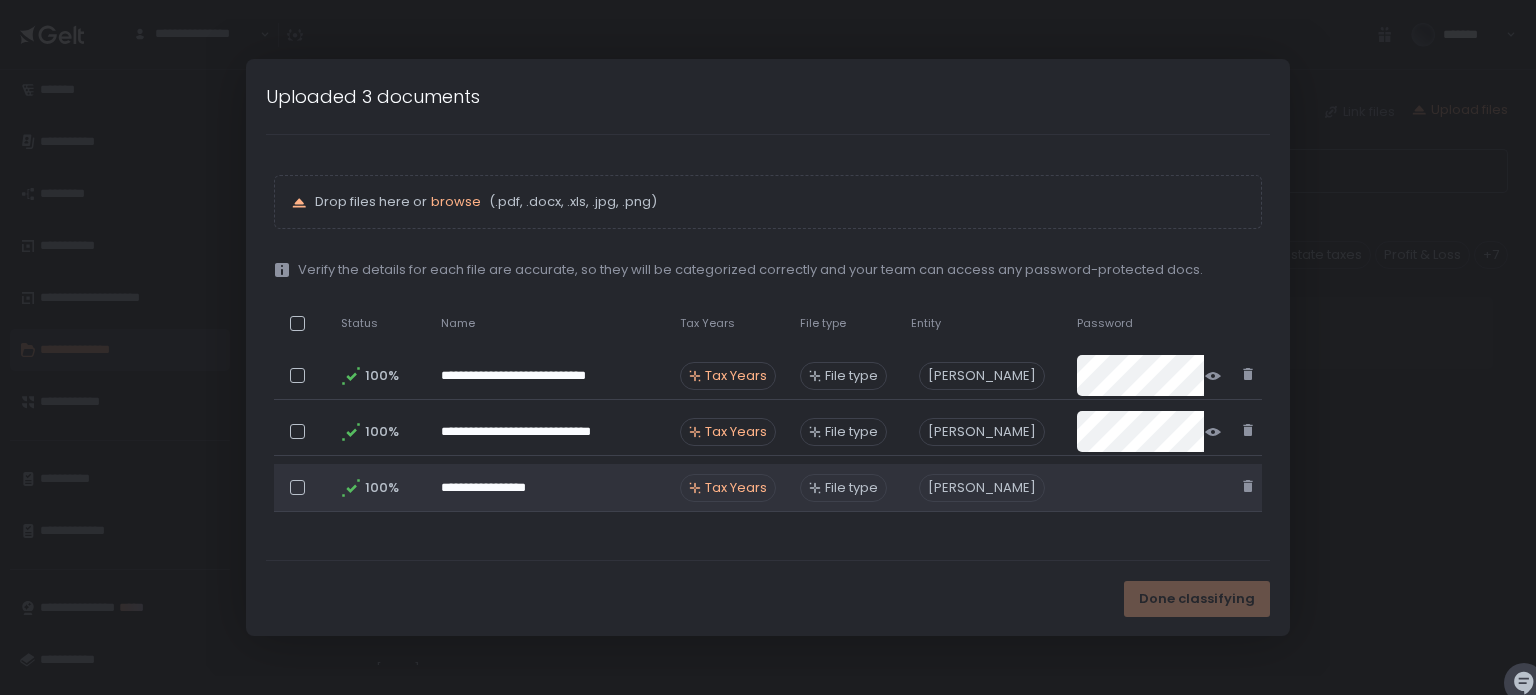 click on "Tax Years" at bounding box center [736, 488] 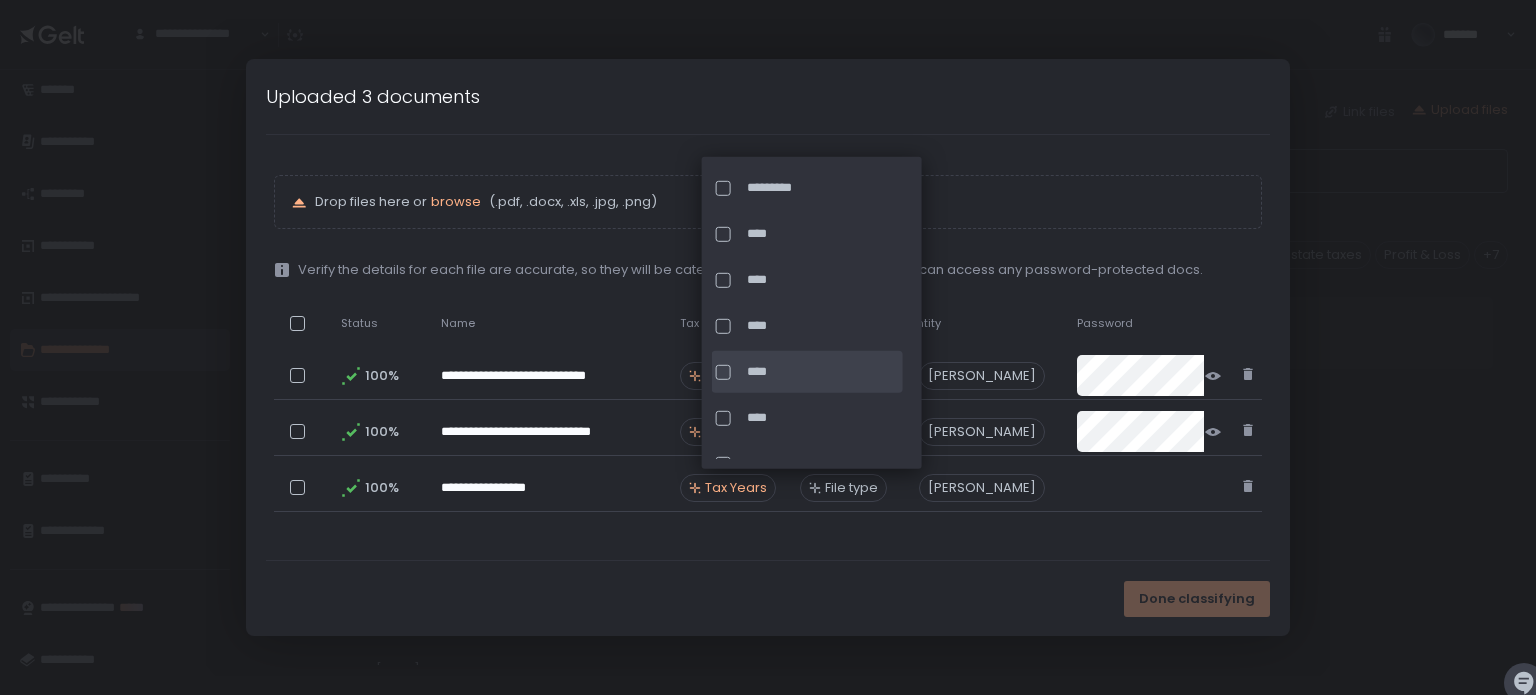 click at bounding box center [723, 371] 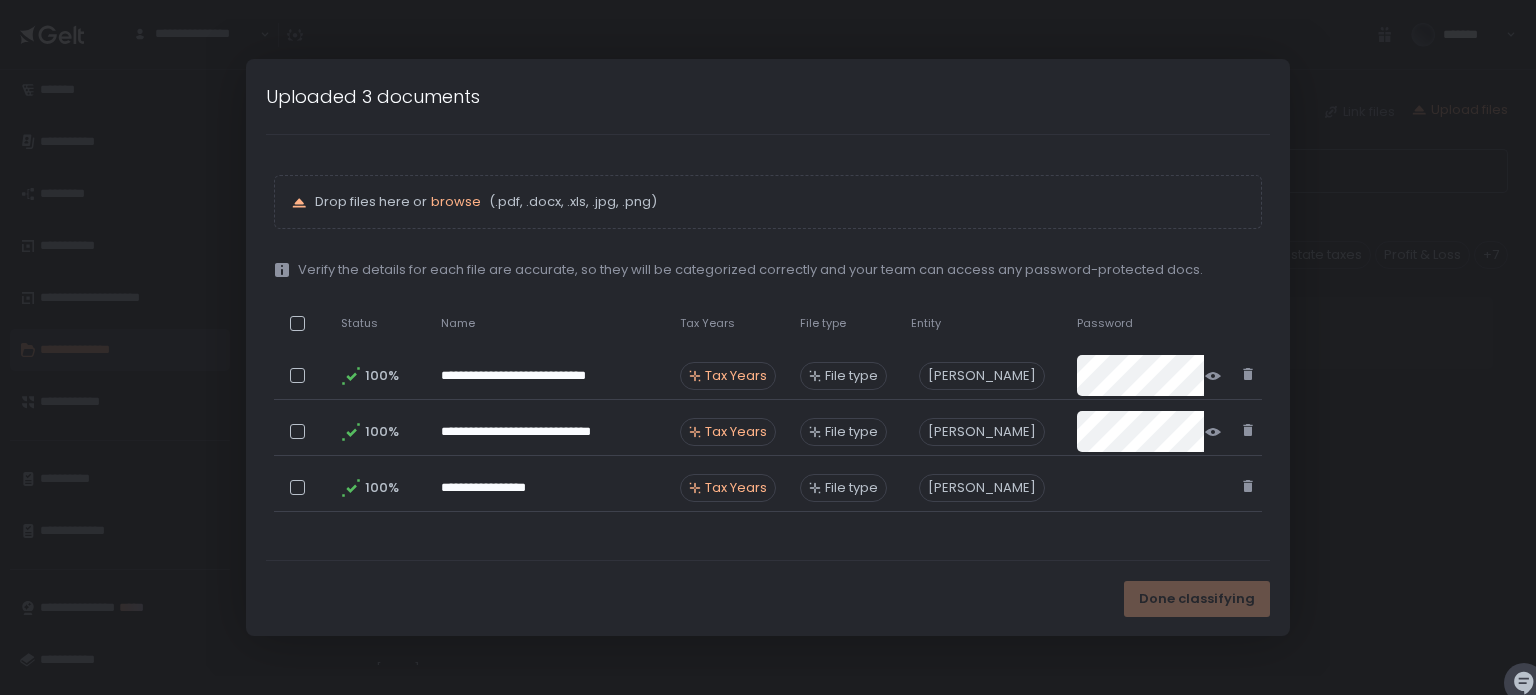 click on "**********" at bounding box center (768, 347) 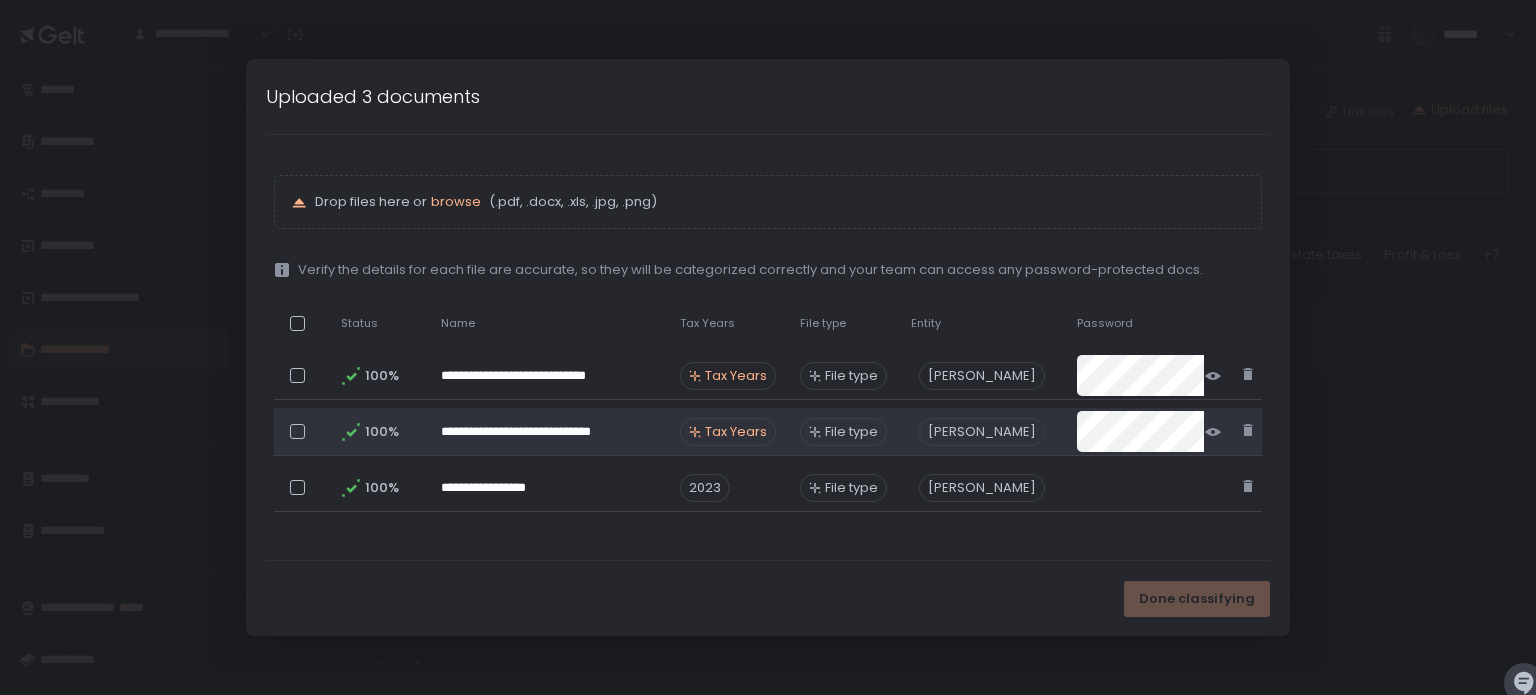 click on "Tax Years" 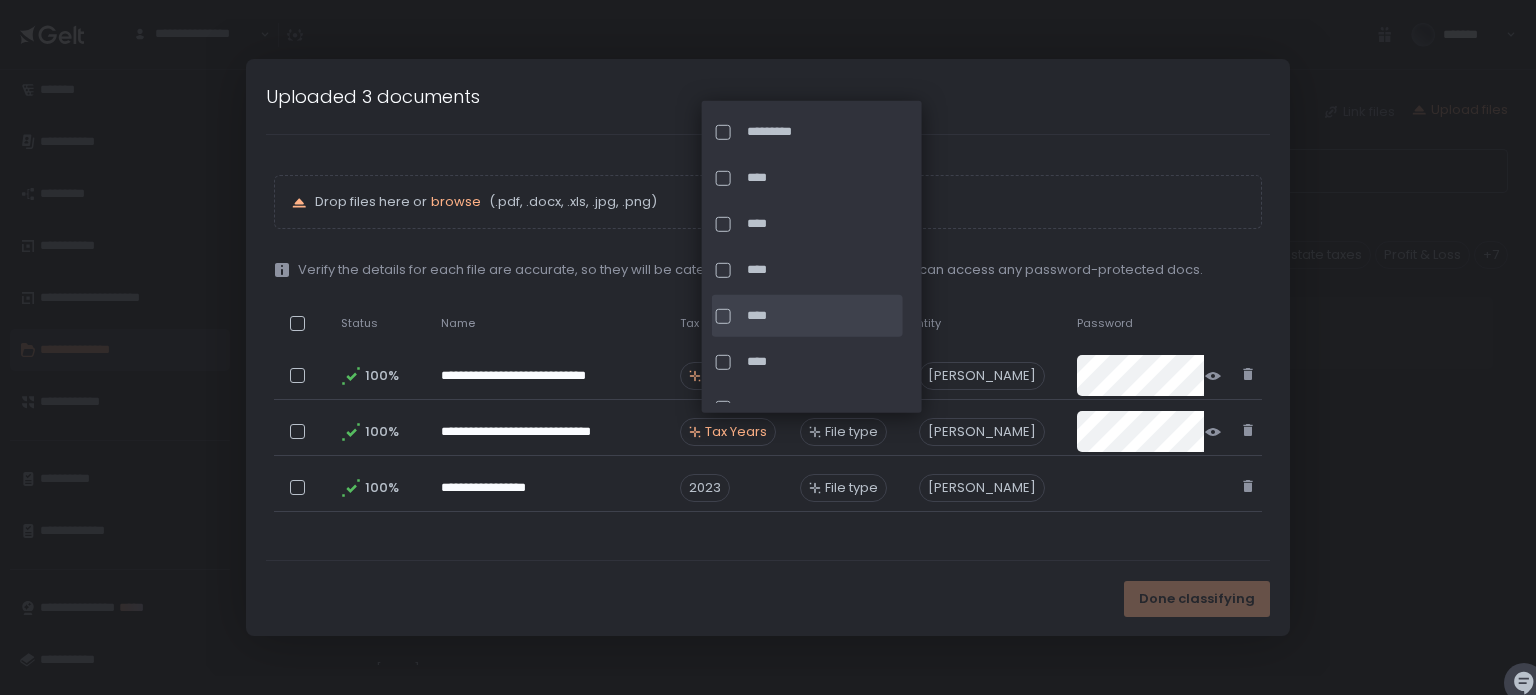 click at bounding box center (723, 315) 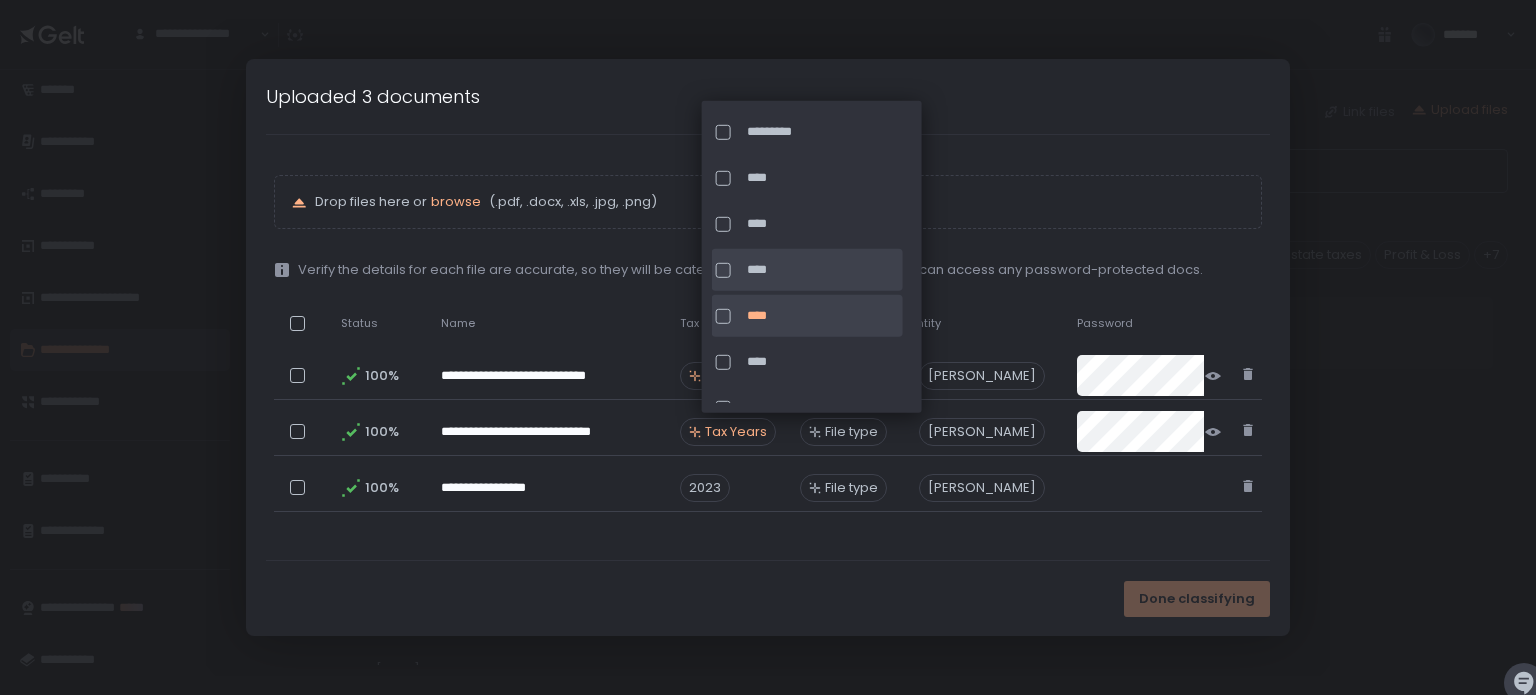click on "****" 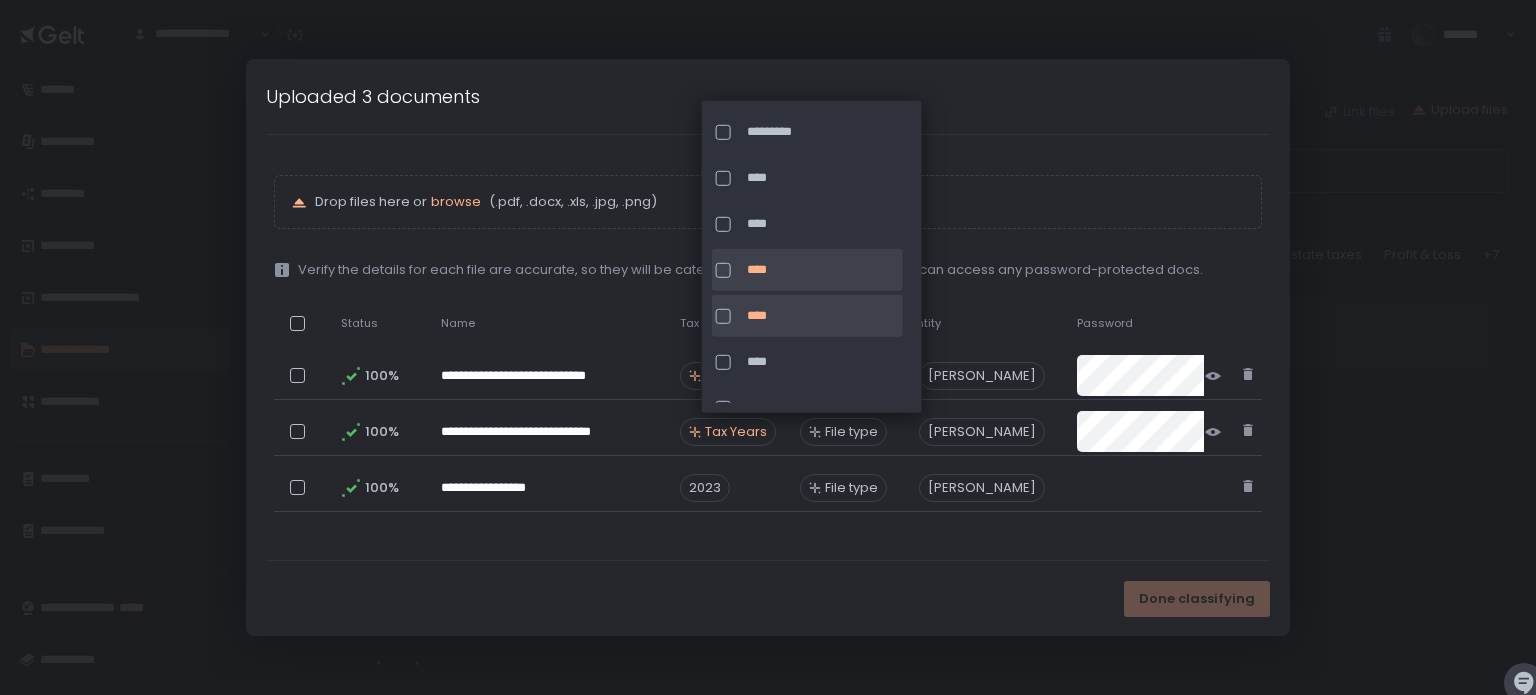 click on "**********" at bounding box center (768, 347) 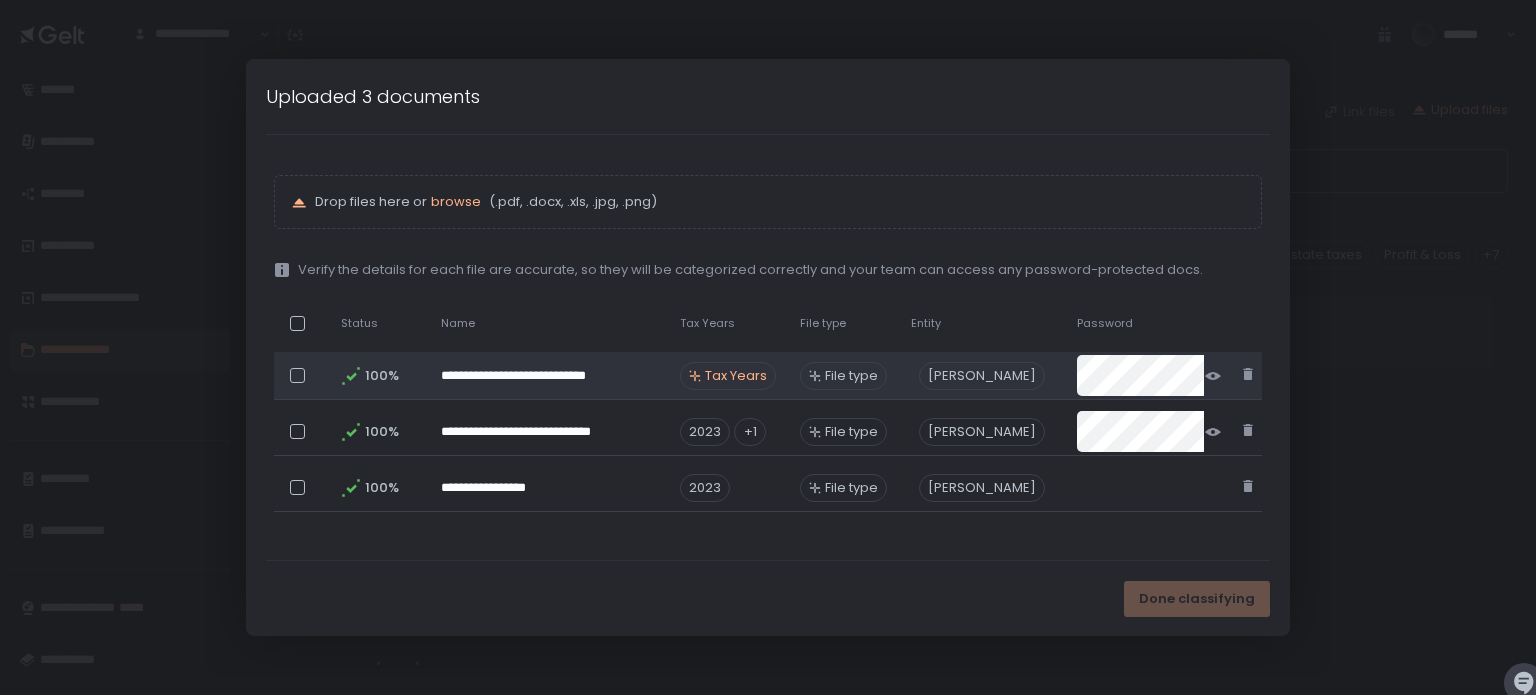 click on "Tax Years" 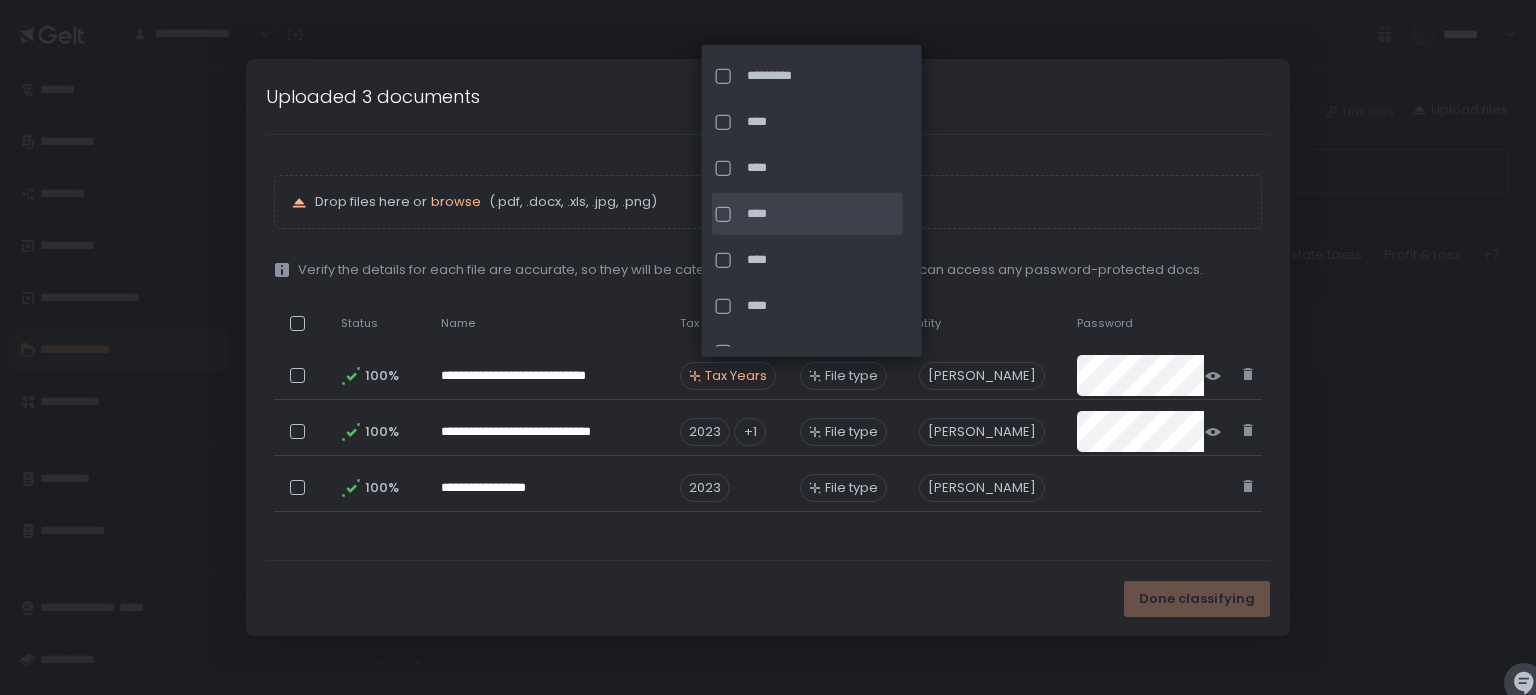 click at bounding box center (723, 213) 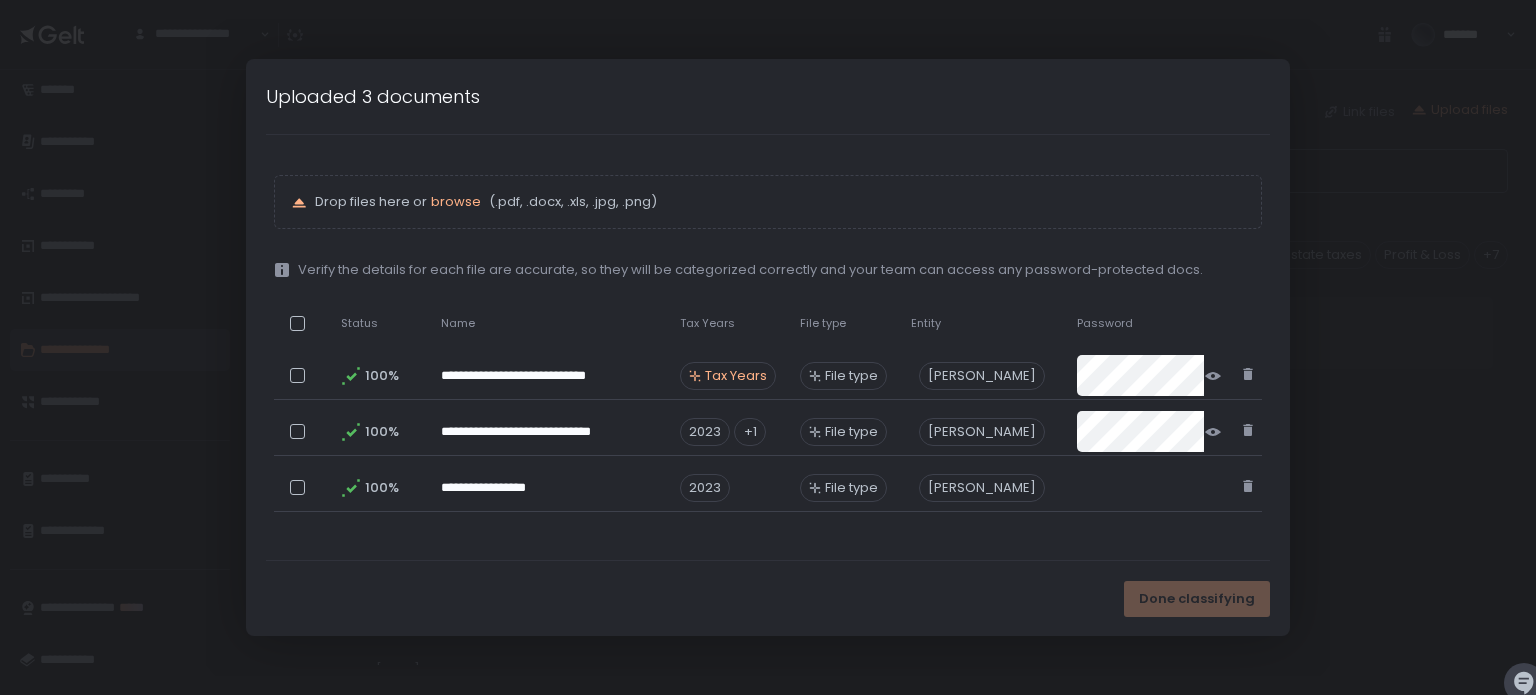 click on "**********" at bounding box center [768, 347] 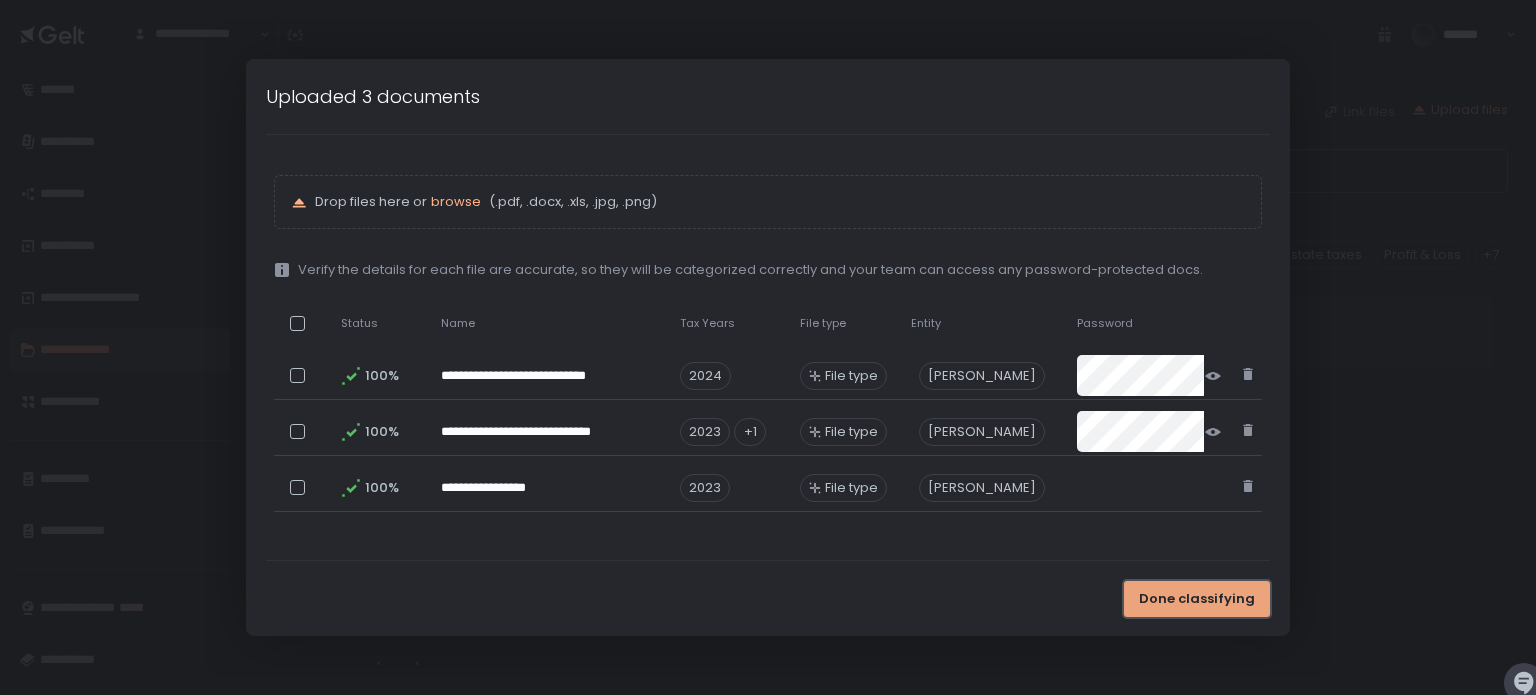 click on "Done classifying" at bounding box center [1197, 599] 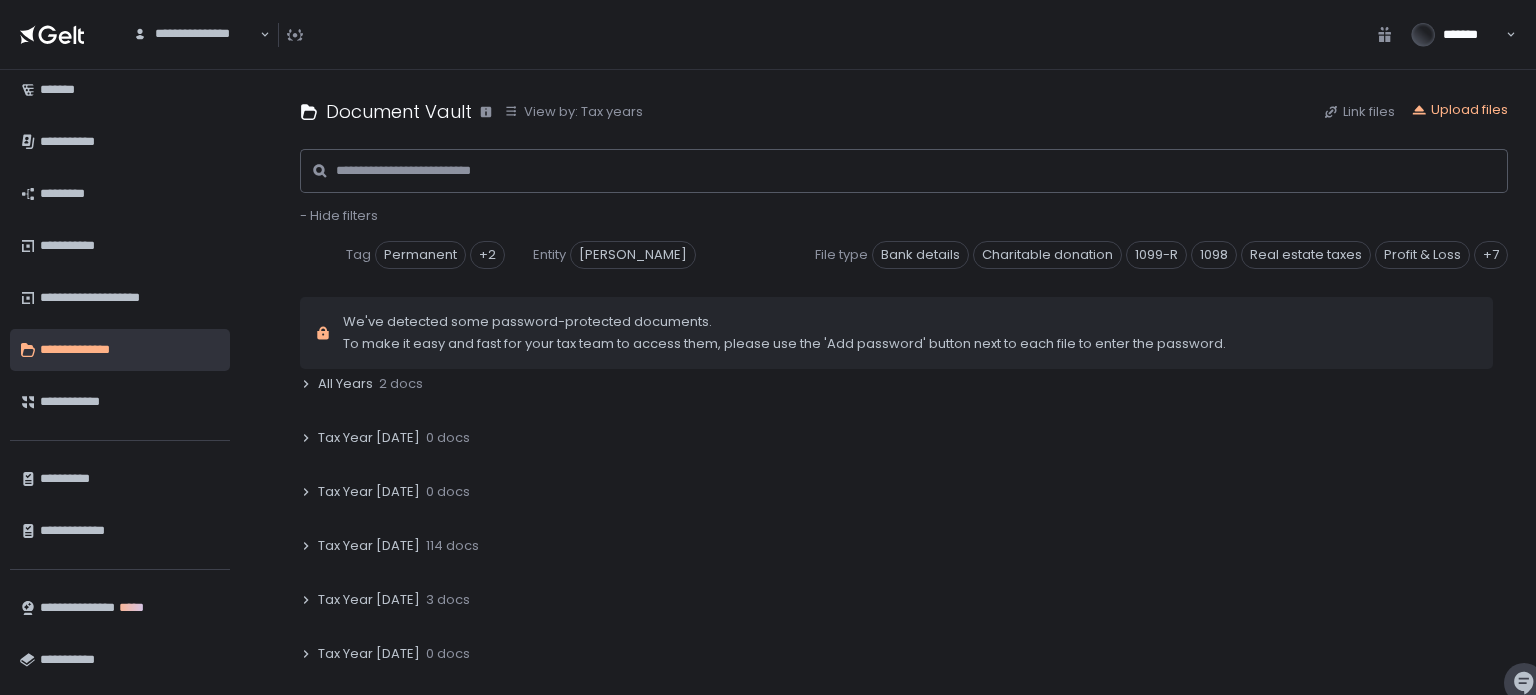 scroll, scrollTop: 0, scrollLeft: 0, axis: both 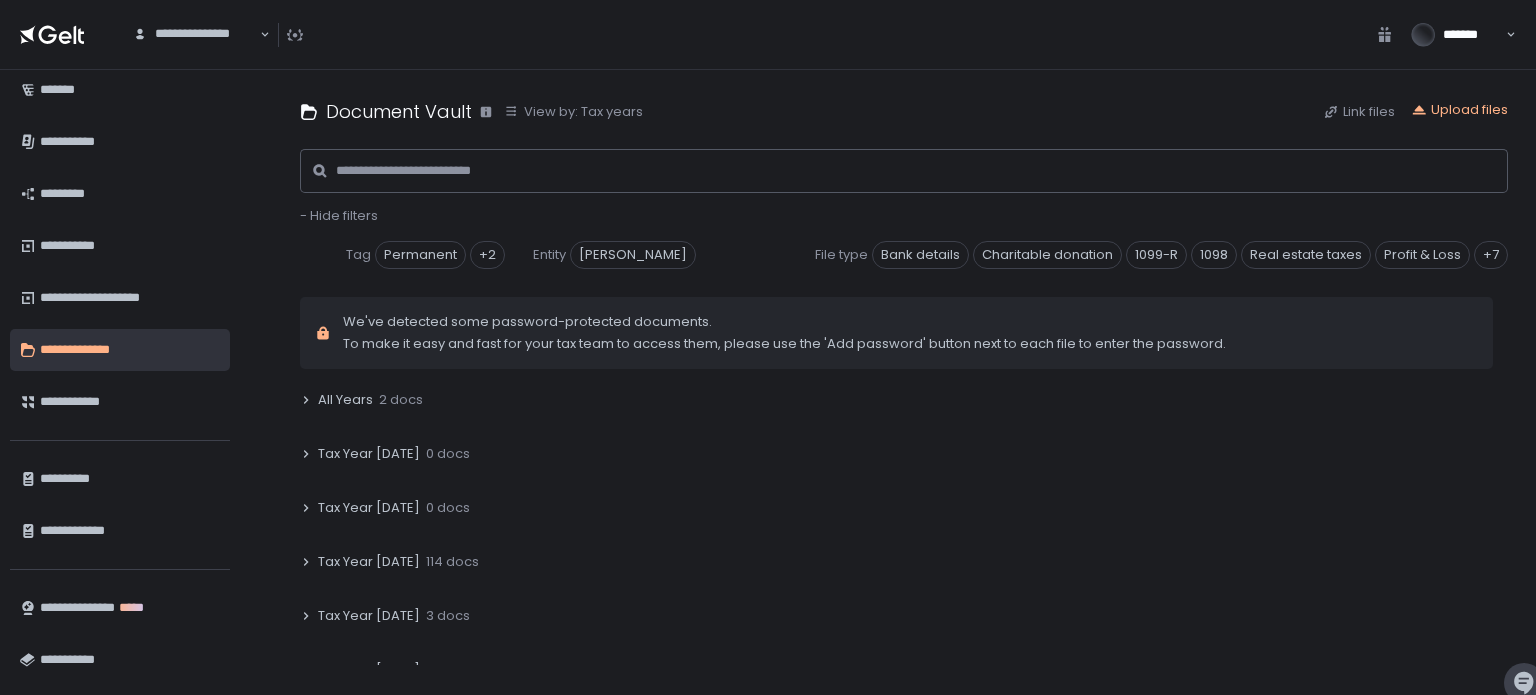 click on "Document Vault View by: Tax years Link files Upload files   - Hide filters  Tag Permanent Tax Documents Tax Filings  +2 Entity [PERSON_NAME] File type Bank details Charitable donation 1099-R 1098 Real estate taxes Profit & Loss Identity verification Consolidated 1099 5498-SA W-2 2848 1040 Not set  +7 We've detected some password-protected documents. To make it easy and fast for your tax team to access them, please use the 'Add password' button next to each file to enter the password. No Tax Years 0 docs All Years 2 docs Tax Year [DATE] 0 docs Tax Year [DATE] 0 docs Tax Year [DATE] 114 docs Tax Year [DATE] 3 docs Tax Year [DATE] 0 docs Tax Year [DATE] 0 docs Tax Year [DATE] 0 docs Tax Year [DATE] 0 docs Tax Year [DATE] 0 docs Tax Year [DATE] 0 docs Tax Year [DATE] 0 docs Tax Year [DATE] 0 docs Tax Year [DATE] 0 docs Tax Year [DATE] 0 docs Tax Year [DATE] 0 docs Tax Year [DATE] 0 docs Tax Year [DATE] 0 docs Tax Year [DATE] 0 docs Tax Year [DATE] 0 docs Tax Year [DATE] 0 docs Tax Year [DATE] 0 docs Tax Year [DATE] 0 docs" at bounding box center [904, 382] 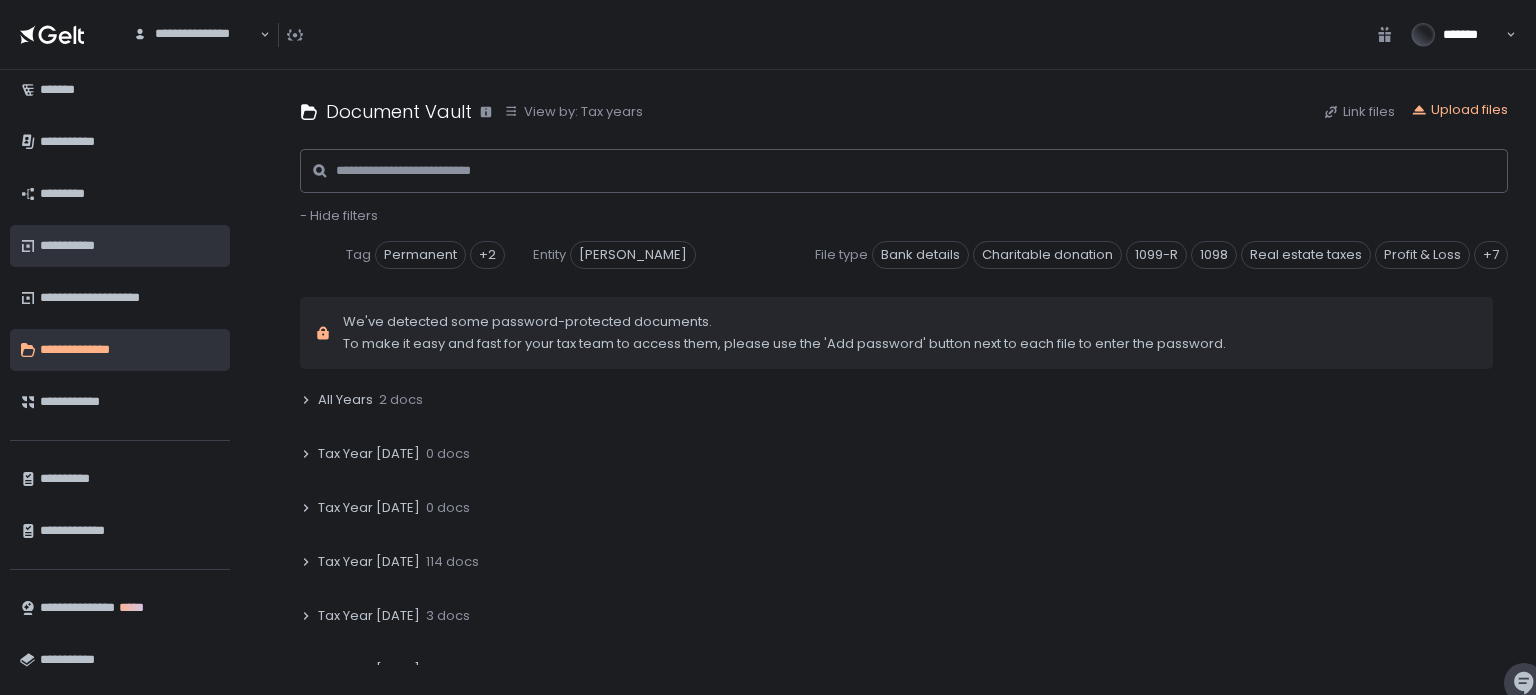 scroll, scrollTop: 0, scrollLeft: 0, axis: both 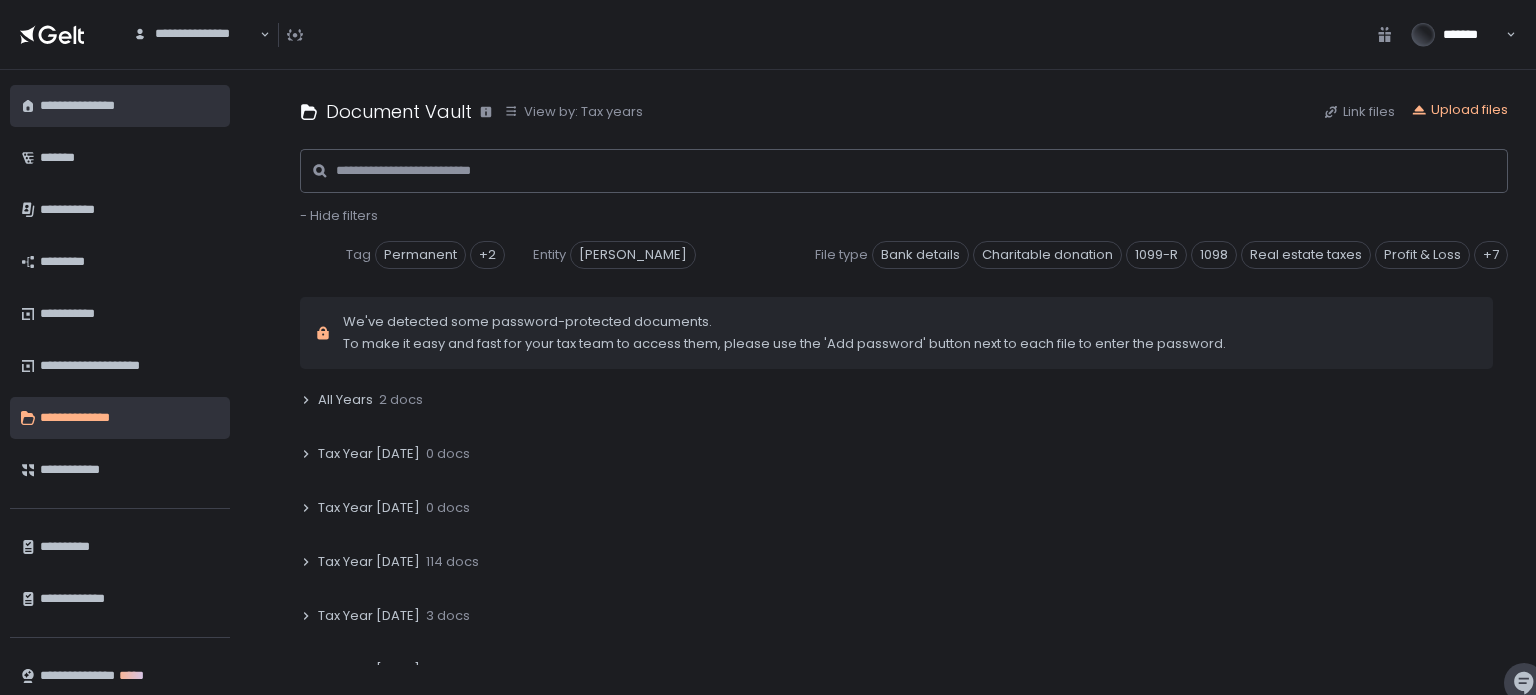 click on "**********" at bounding box center (127, 106) 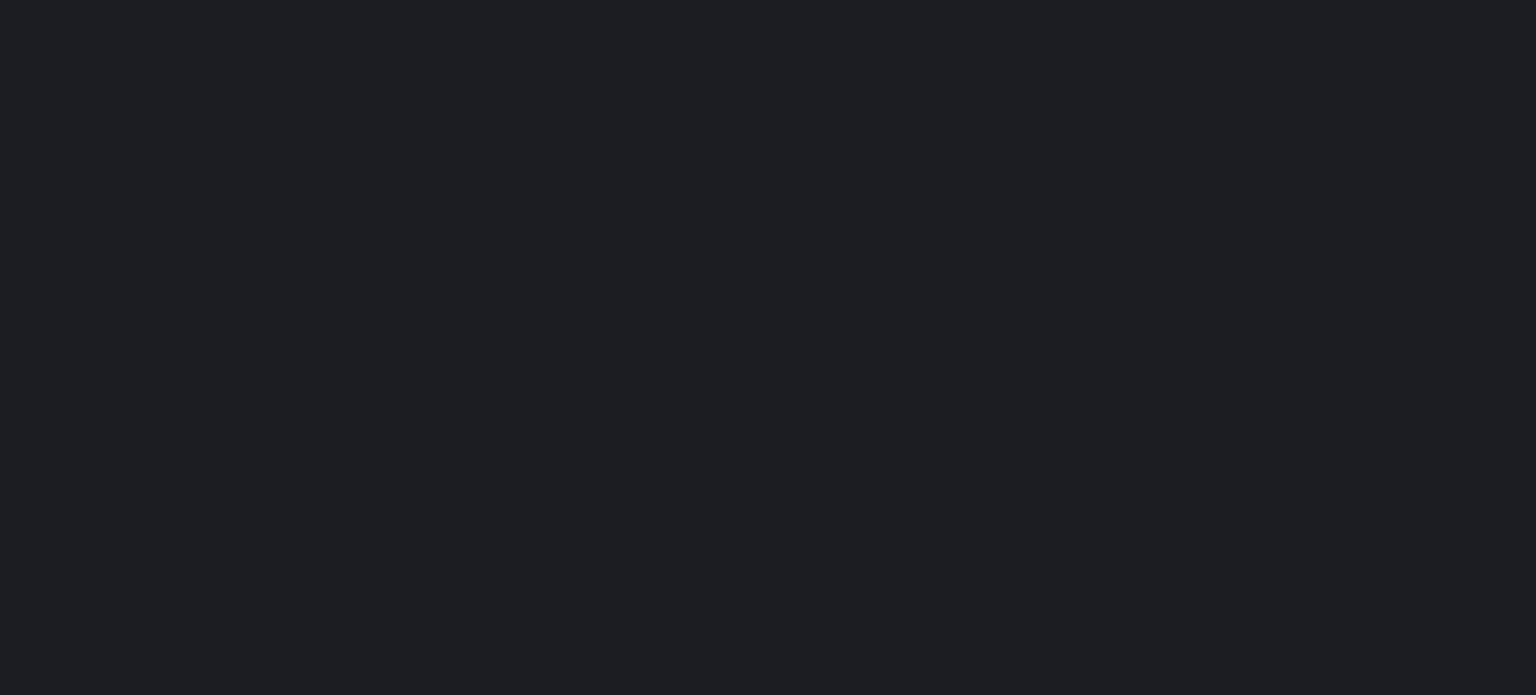 scroll, scrollTop: 0, scrollLeft: 0, axis: both 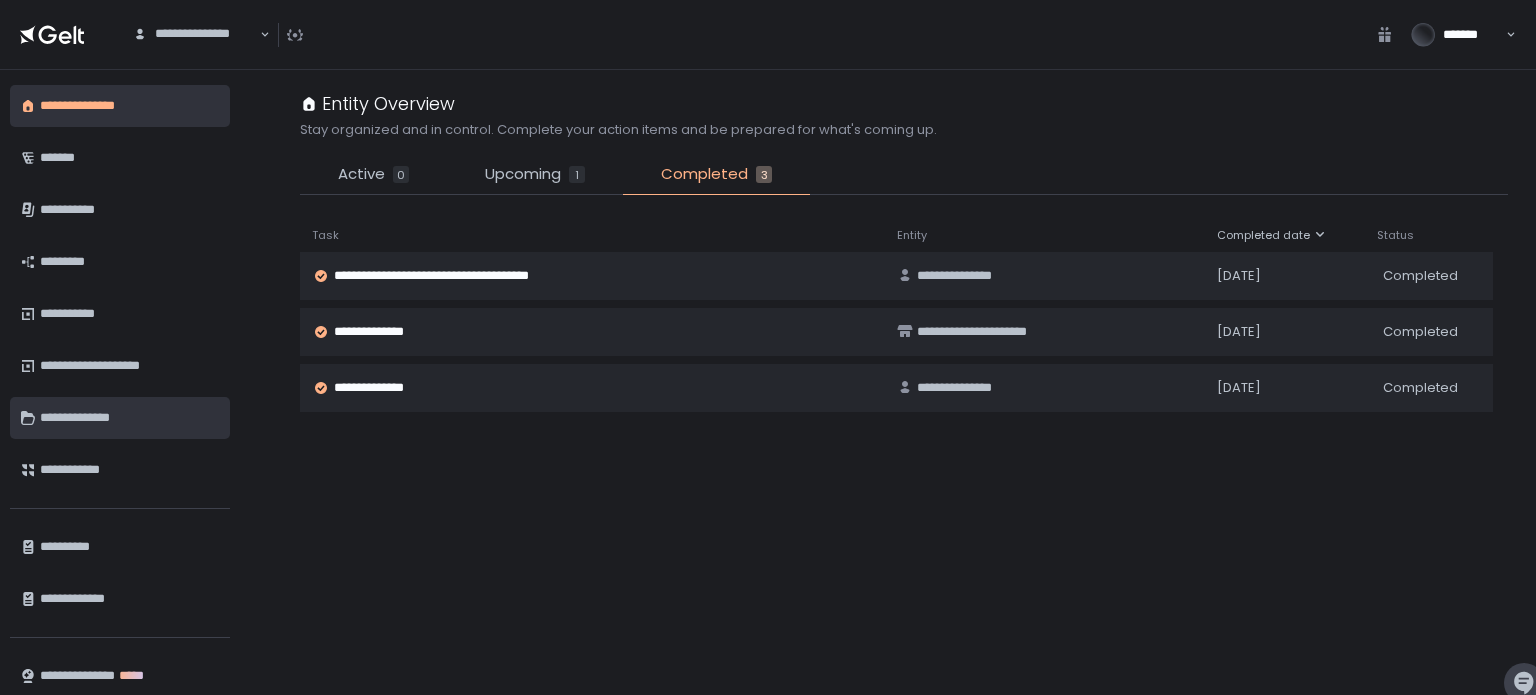 click on "**********" at bounding box center [127, 418] 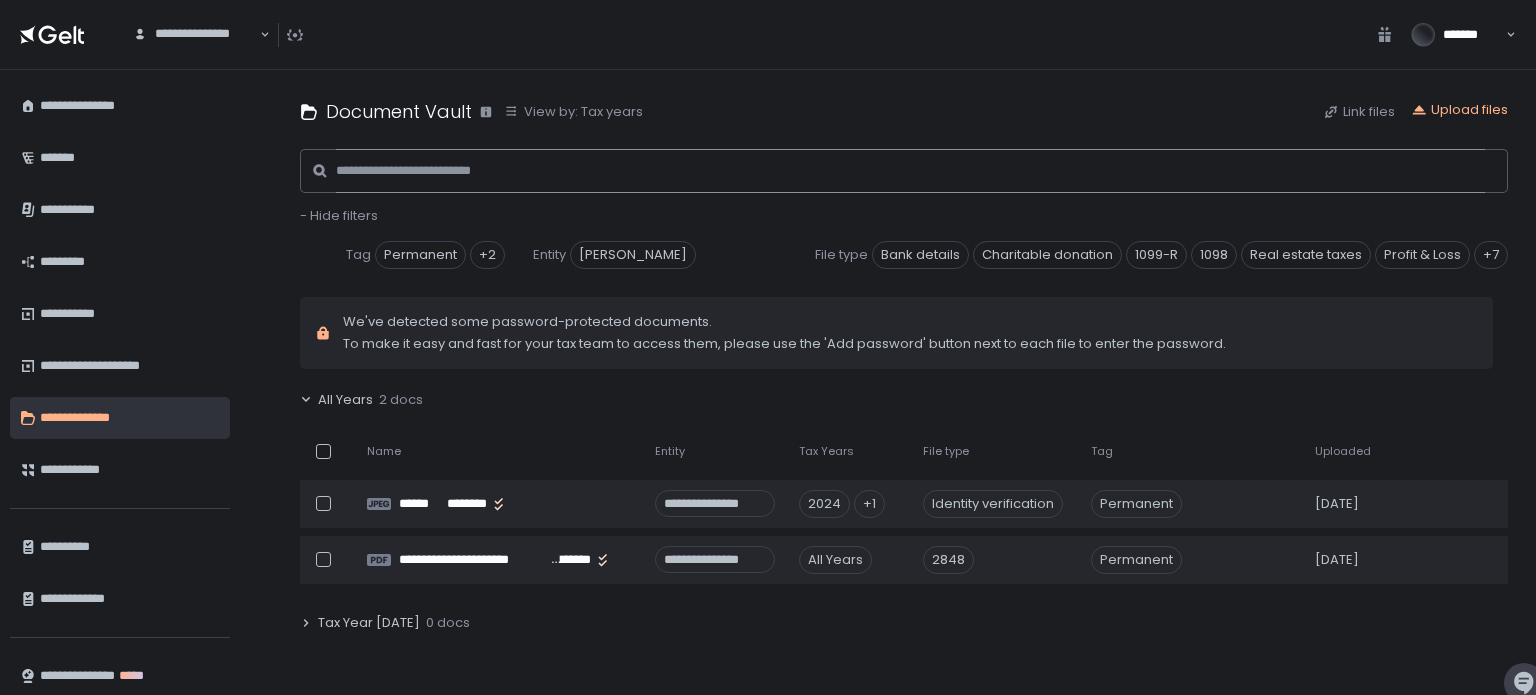 click 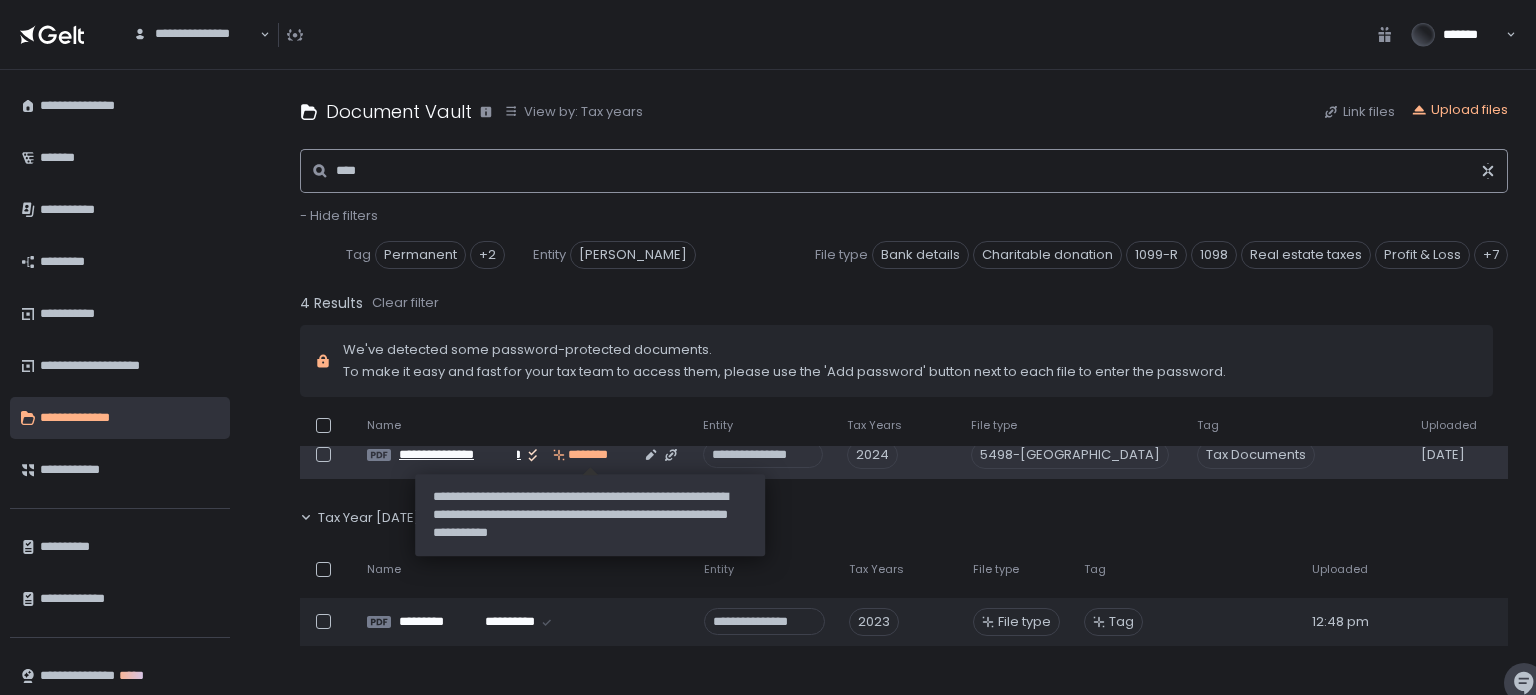 scroll, scrollTop: 400, scrollLeft: 0, axis: vertical 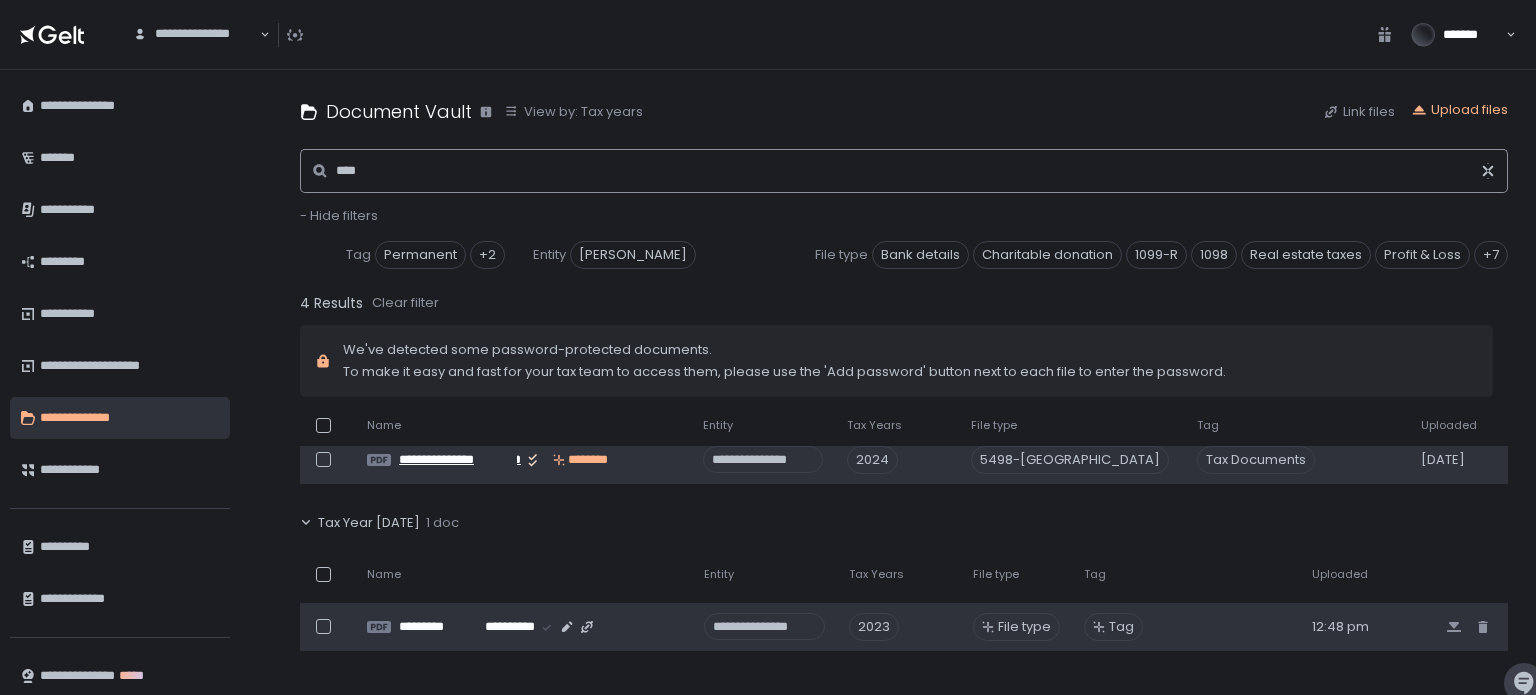 type on "****" 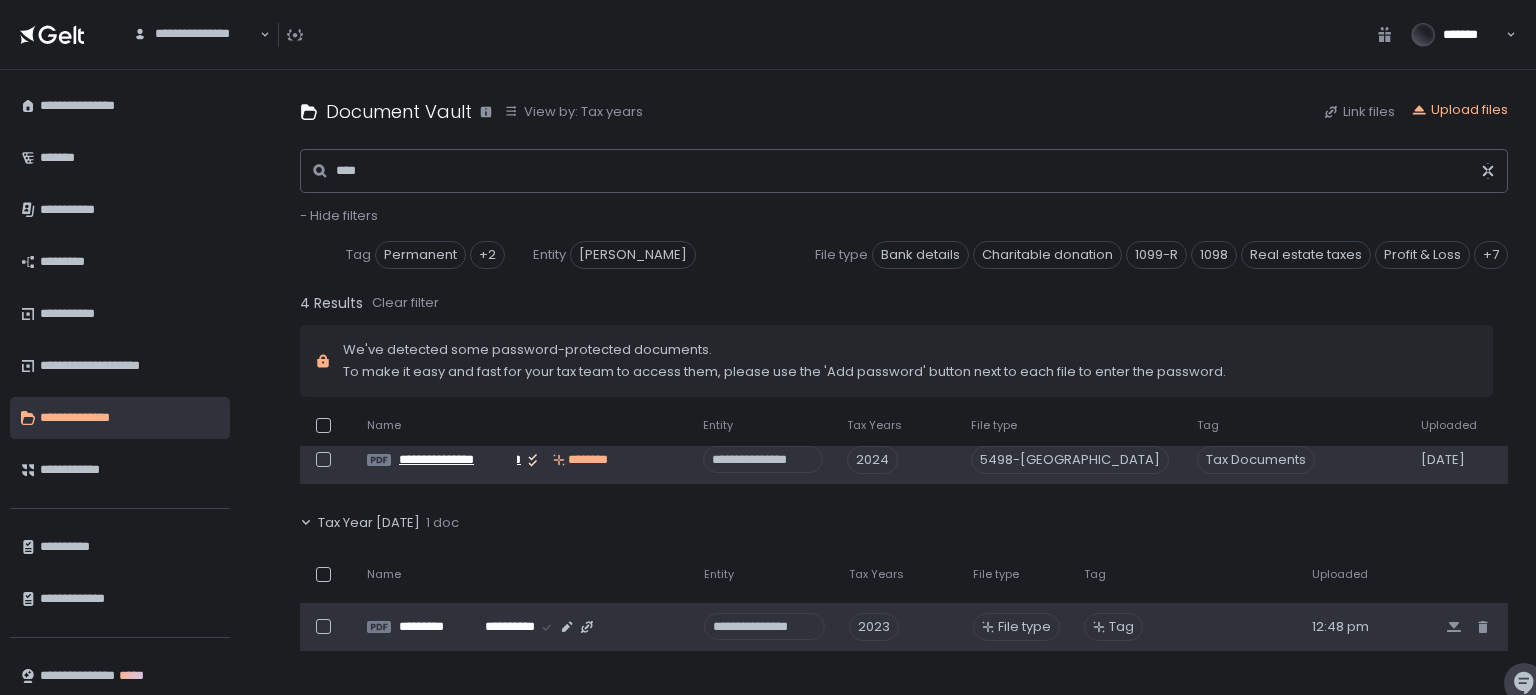 click at bounding box center [323, 626] 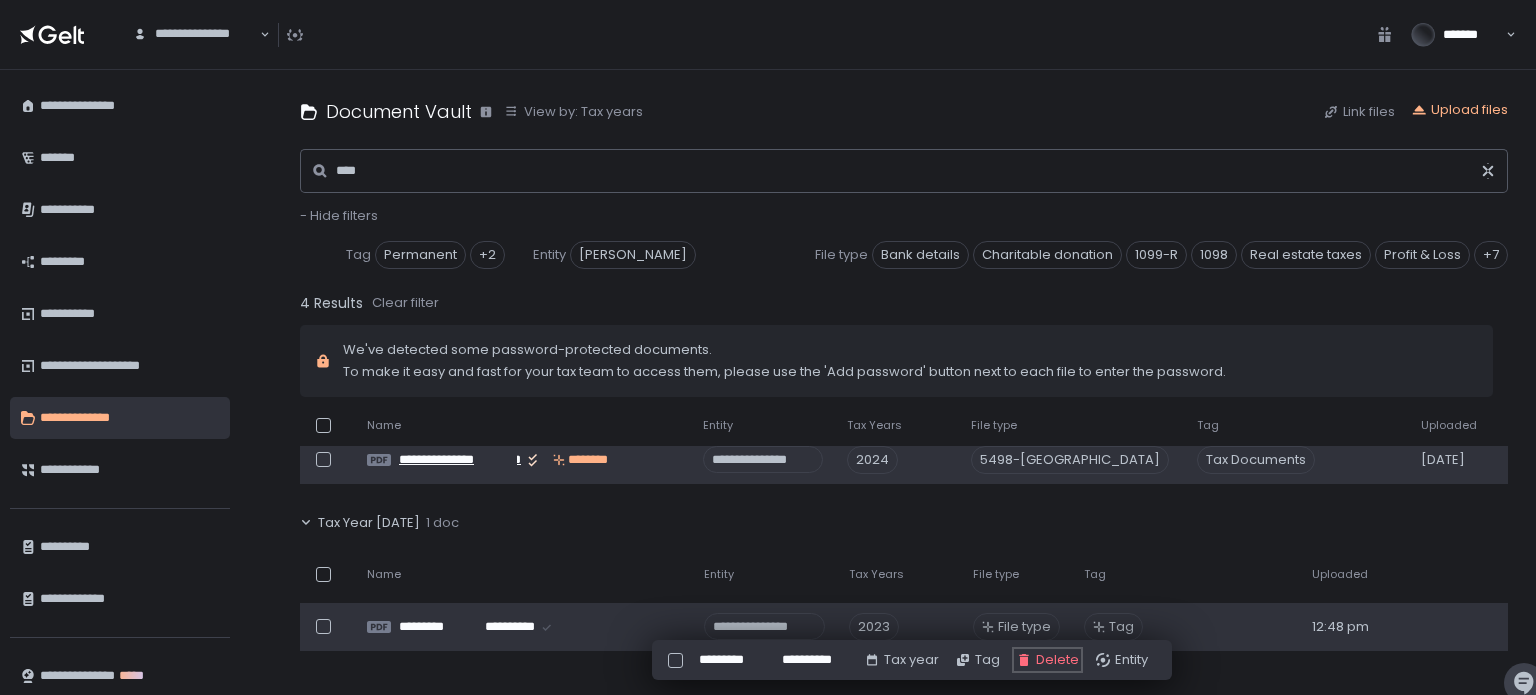 click on "Delete" 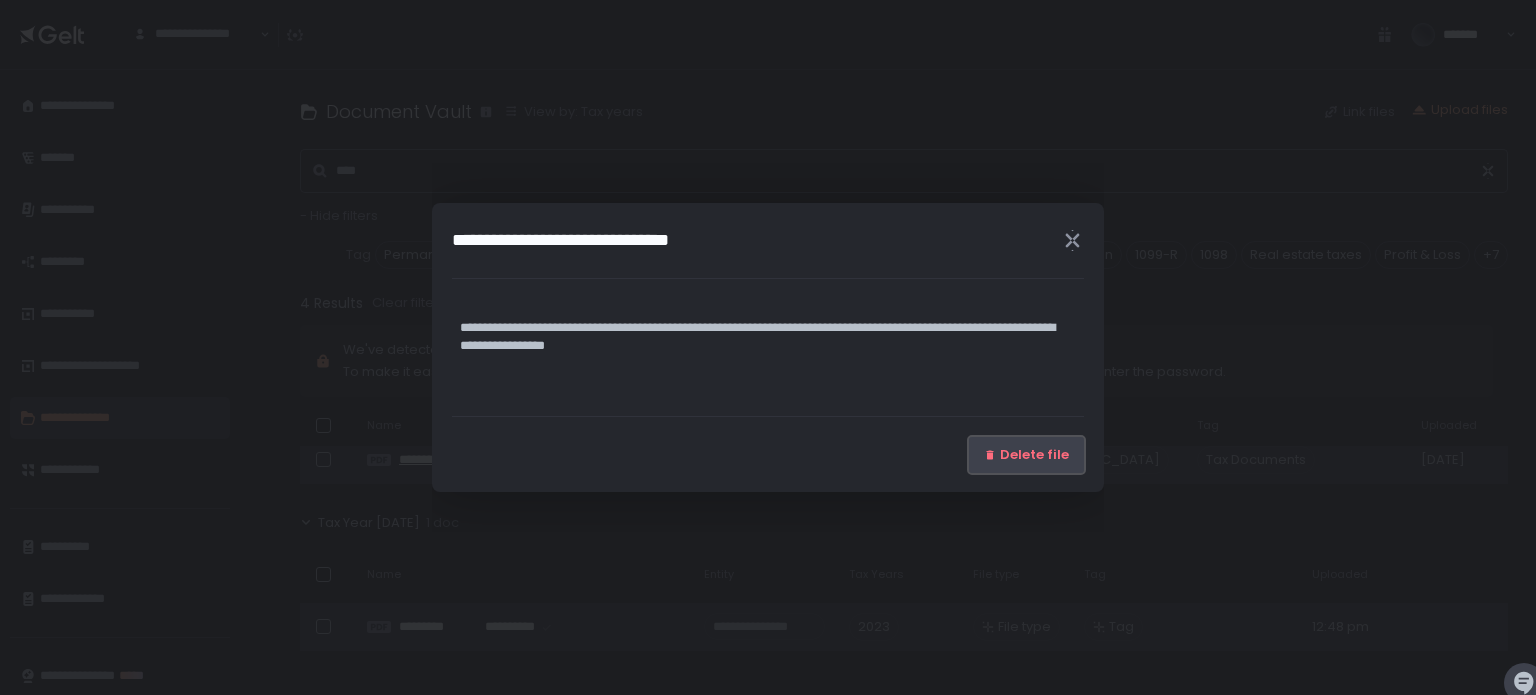 click on "Delete file" at bounding box center [1026, 455] 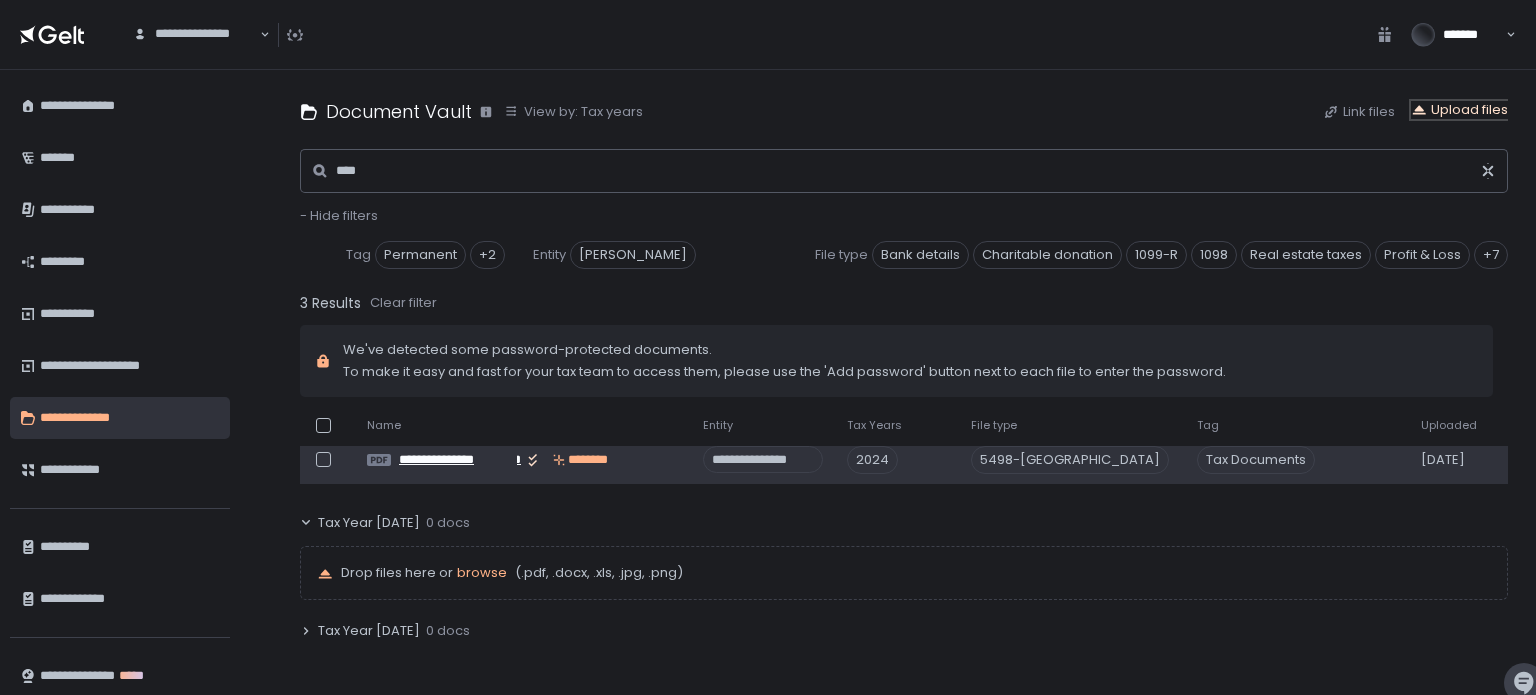 click on "Upload files" 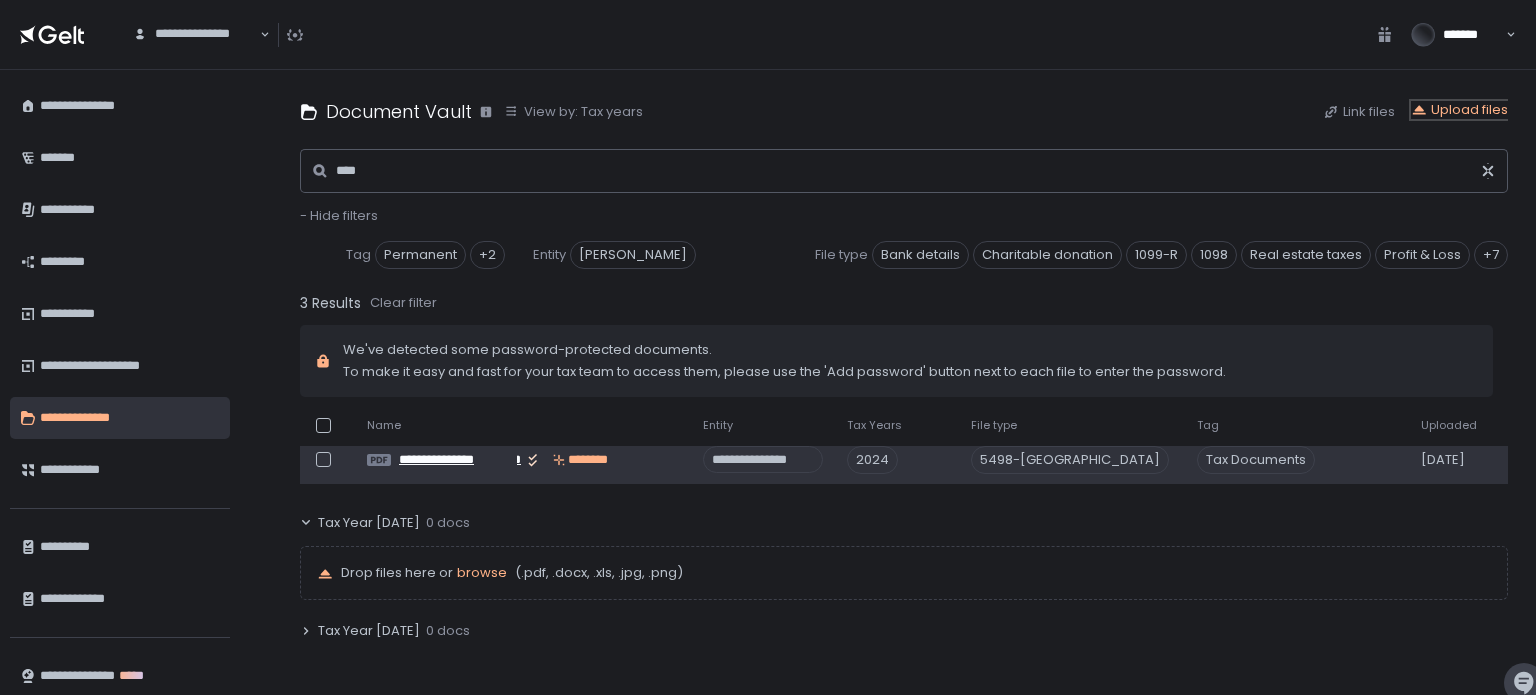 type 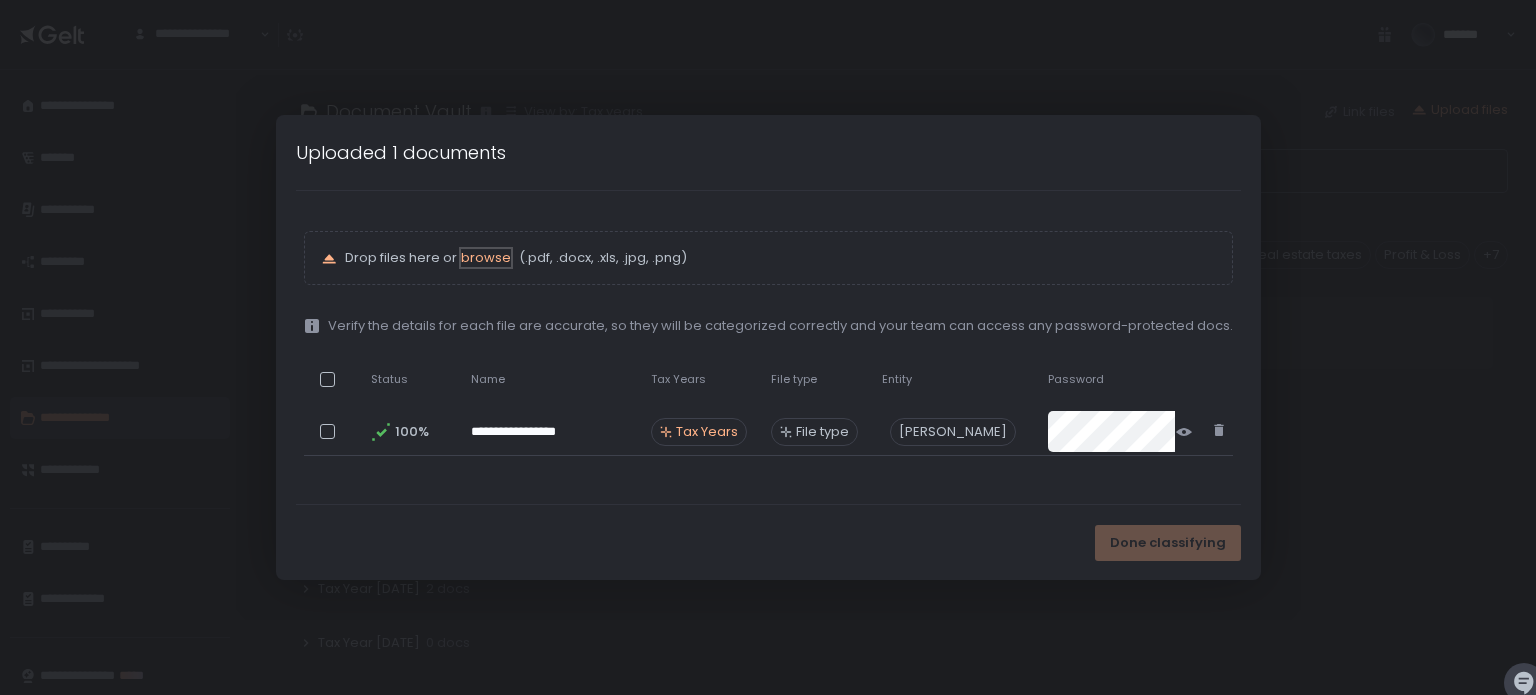 scroll, scrollTop: 135, scrollLeft: 0, axis: vertical 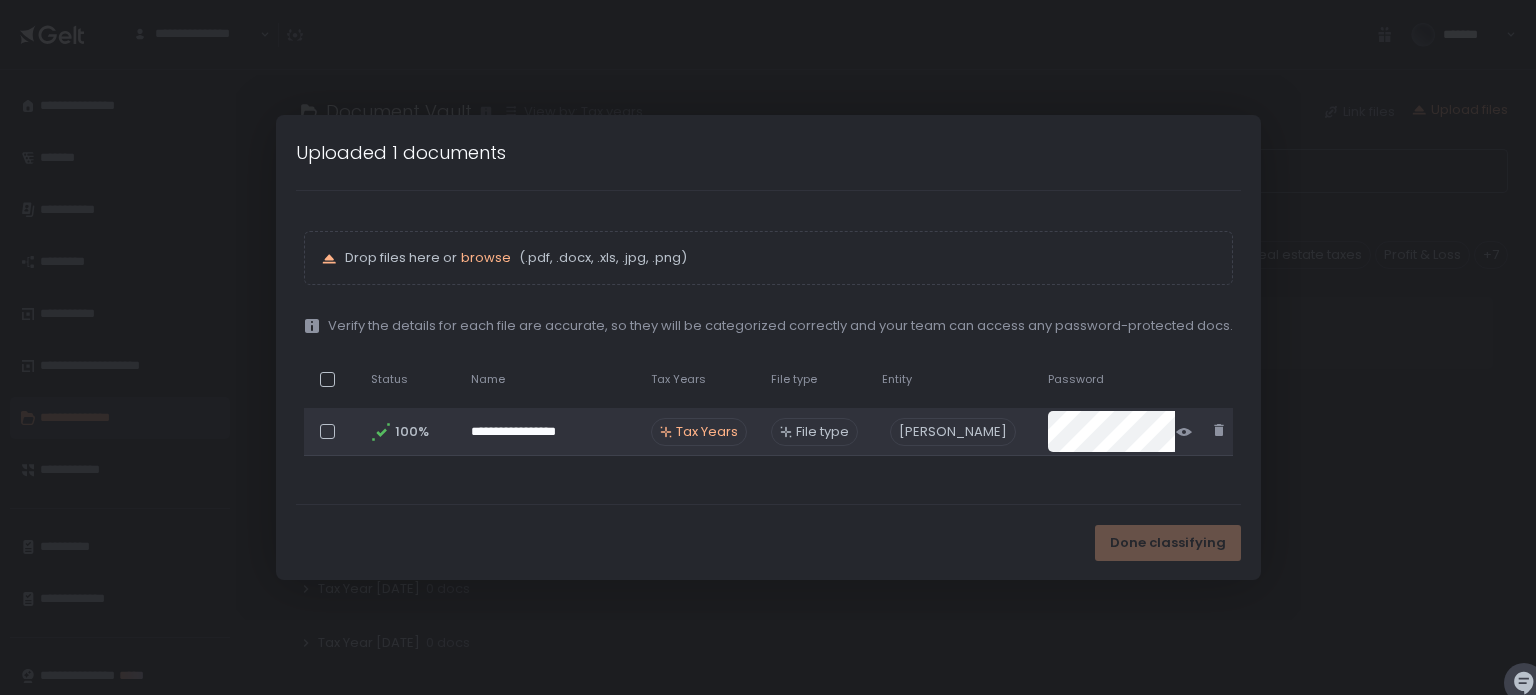 click on "Tax Years" at bounding box center [707, 432] 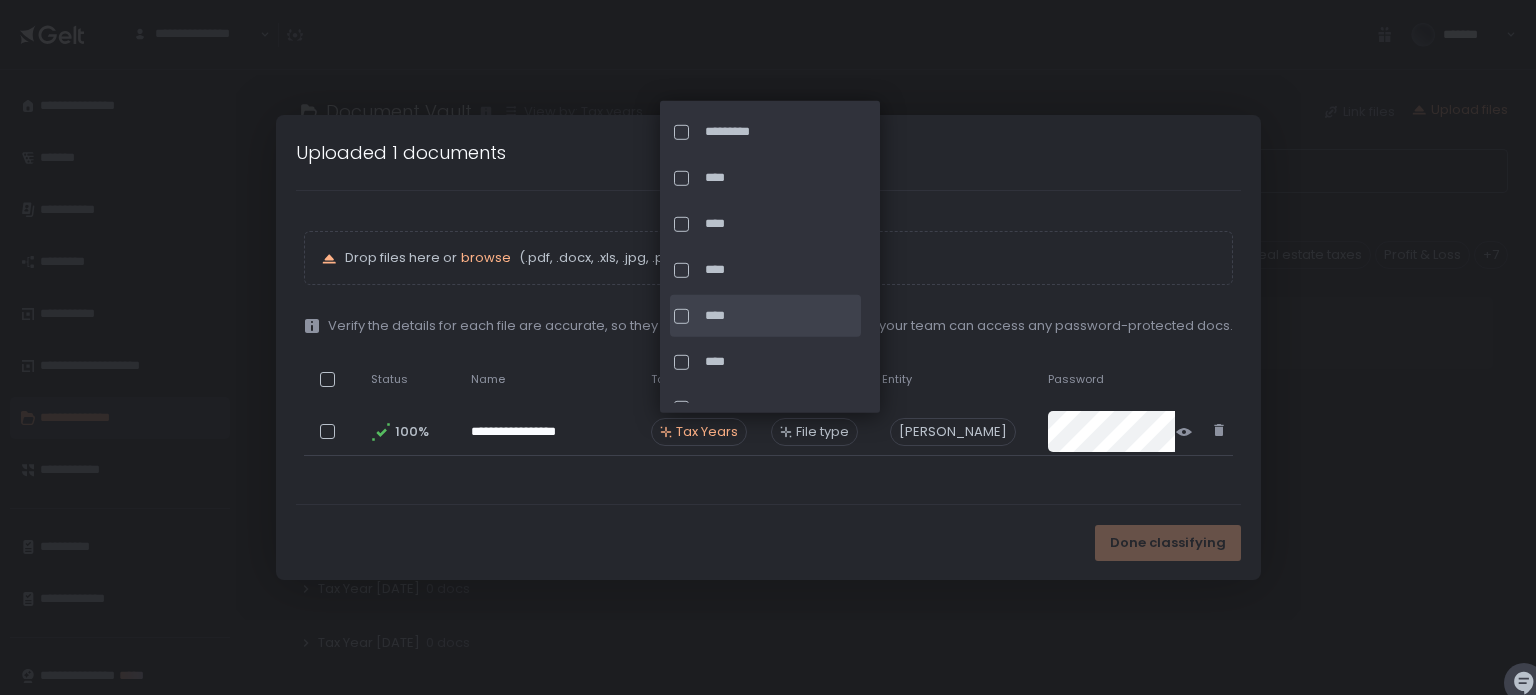 click at bounding box center (681, 315) 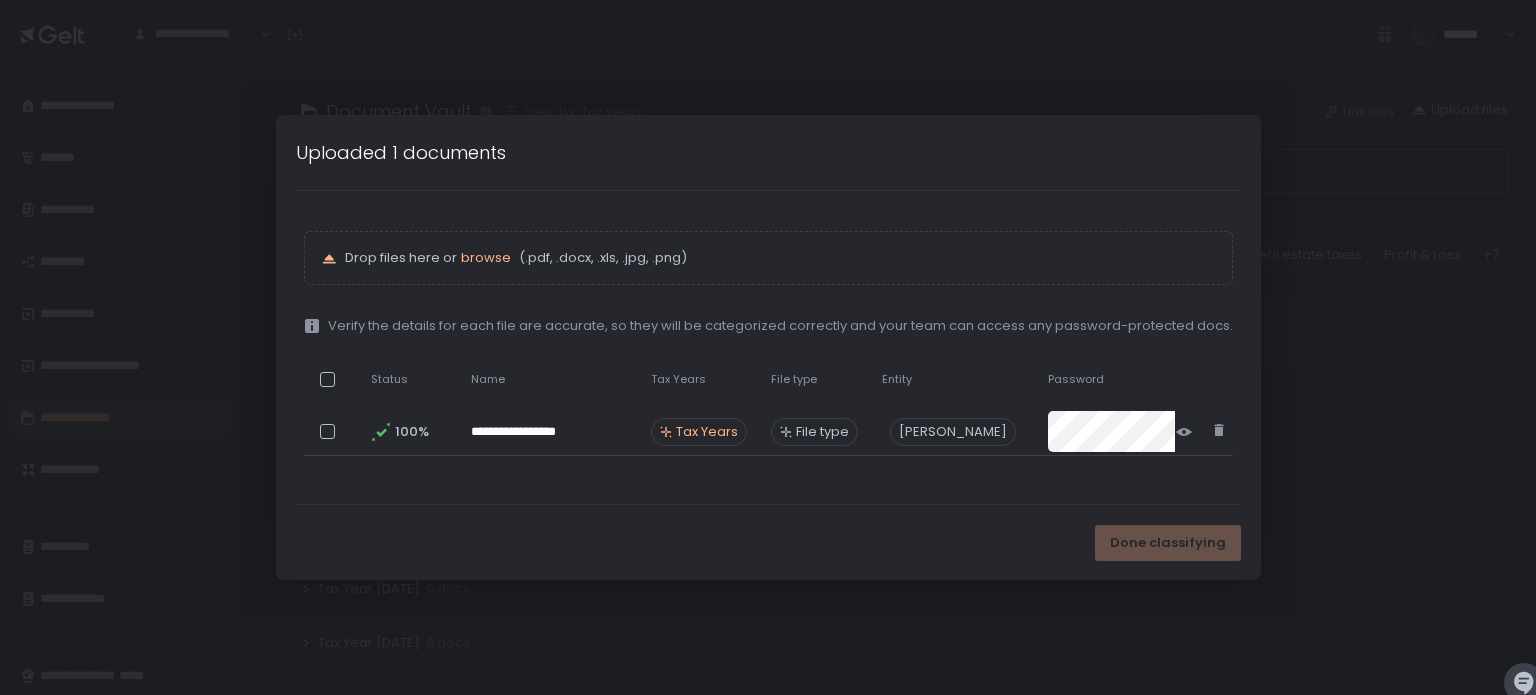 click on "**********" at bounding box center (768, 347) 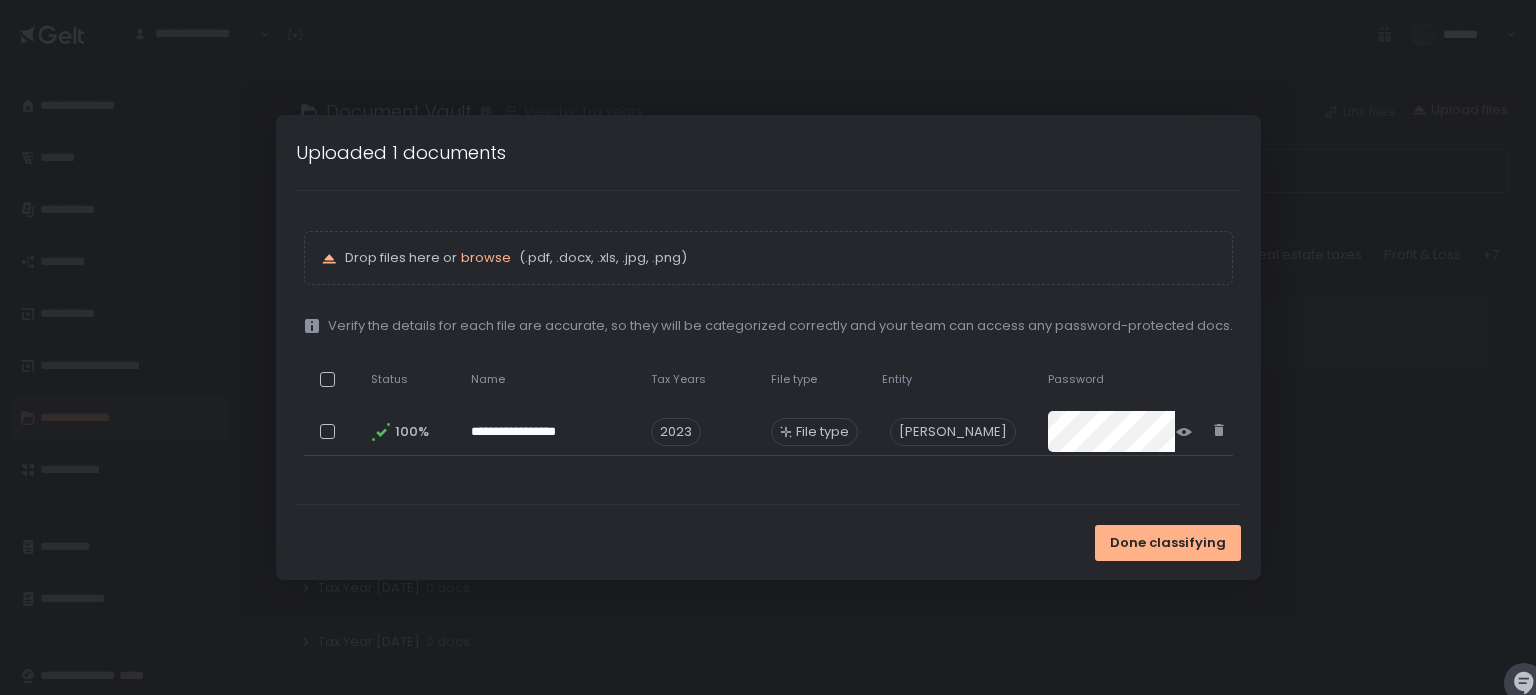 scroll, scrollTop: 81, scrollLeft: 0, axis: vertical 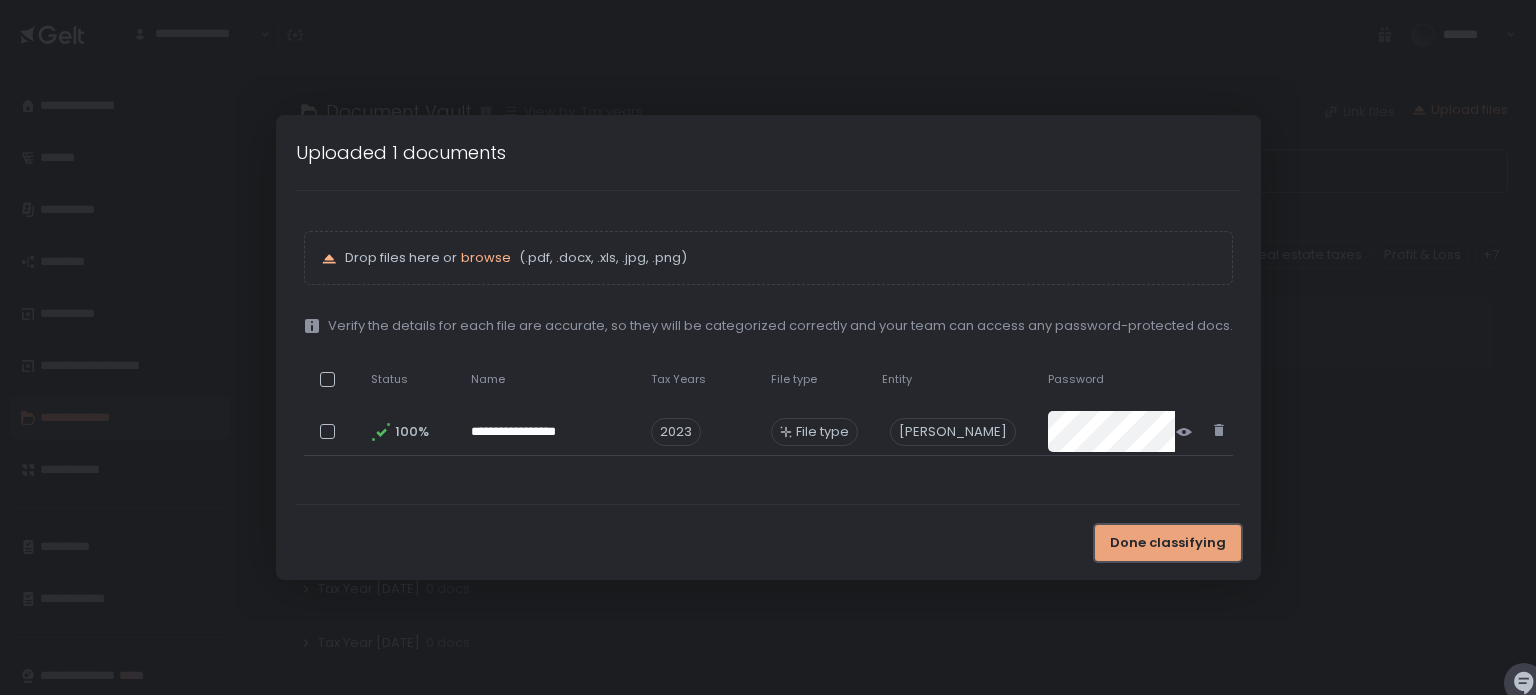 click on "Done classifying" at bounding box center [1168, 543] 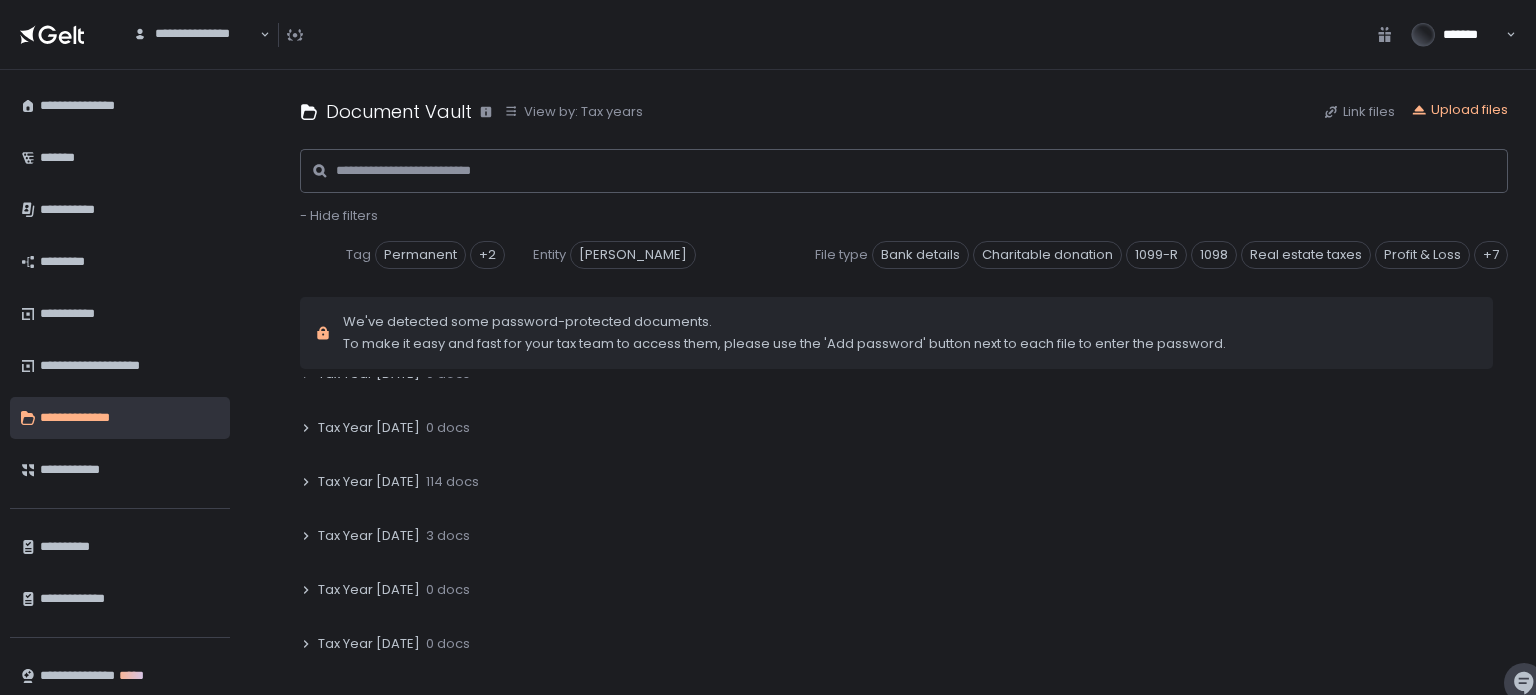 scroll, scrollTop: 0, scrollLeft: 0, axis: both 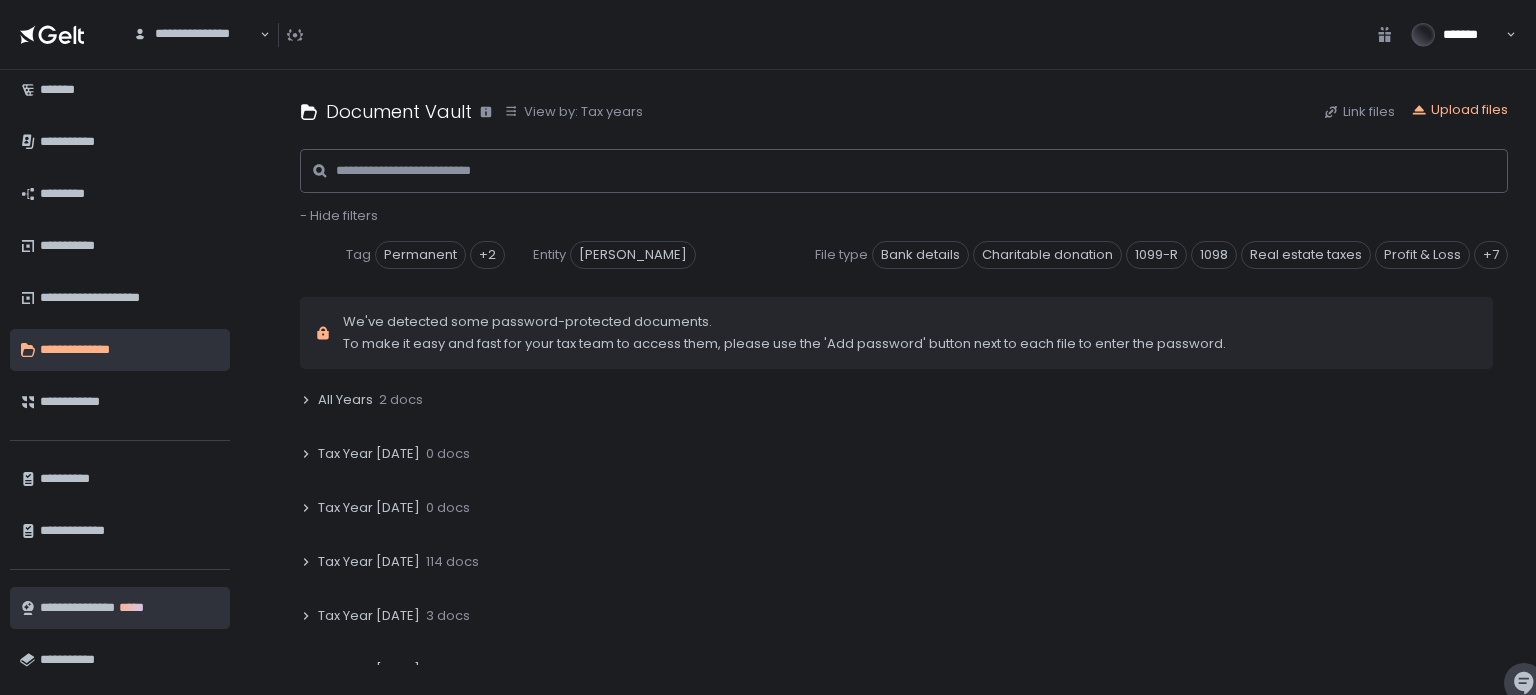 click on "**********" at bounding box center [127, 608] 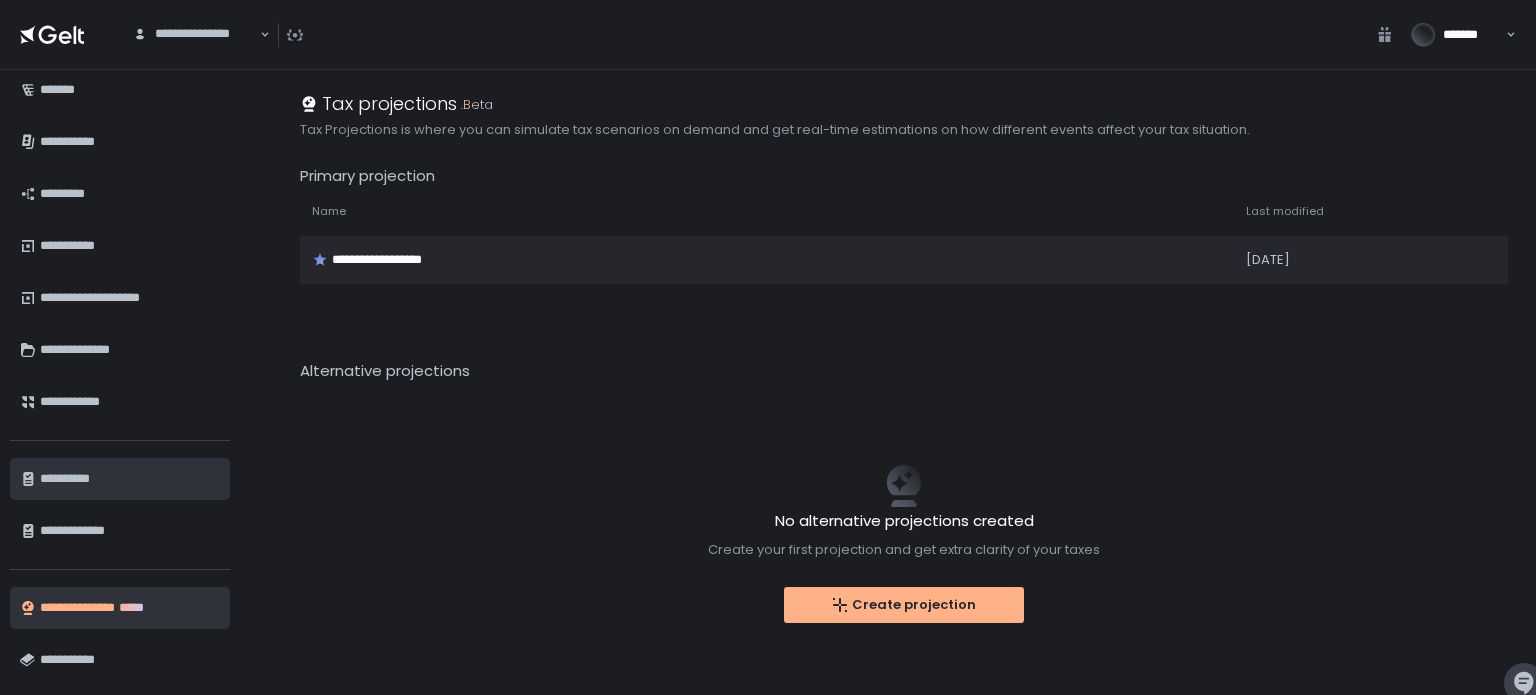 scroll, scrollTop: 0, scrollLeft: 0, axis: both 